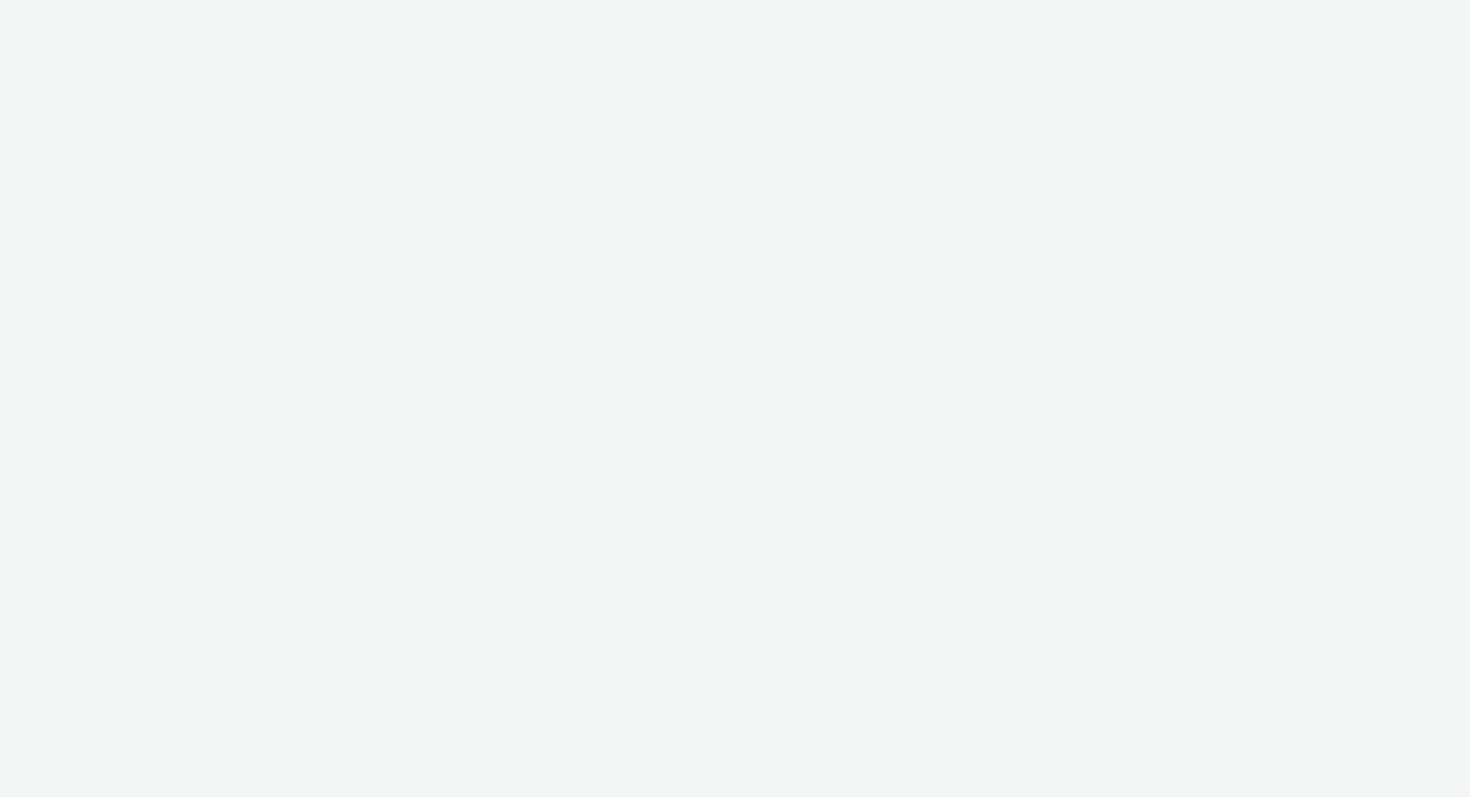 scroll, scrollTop: 0, scrollLeft: 0, axis: both 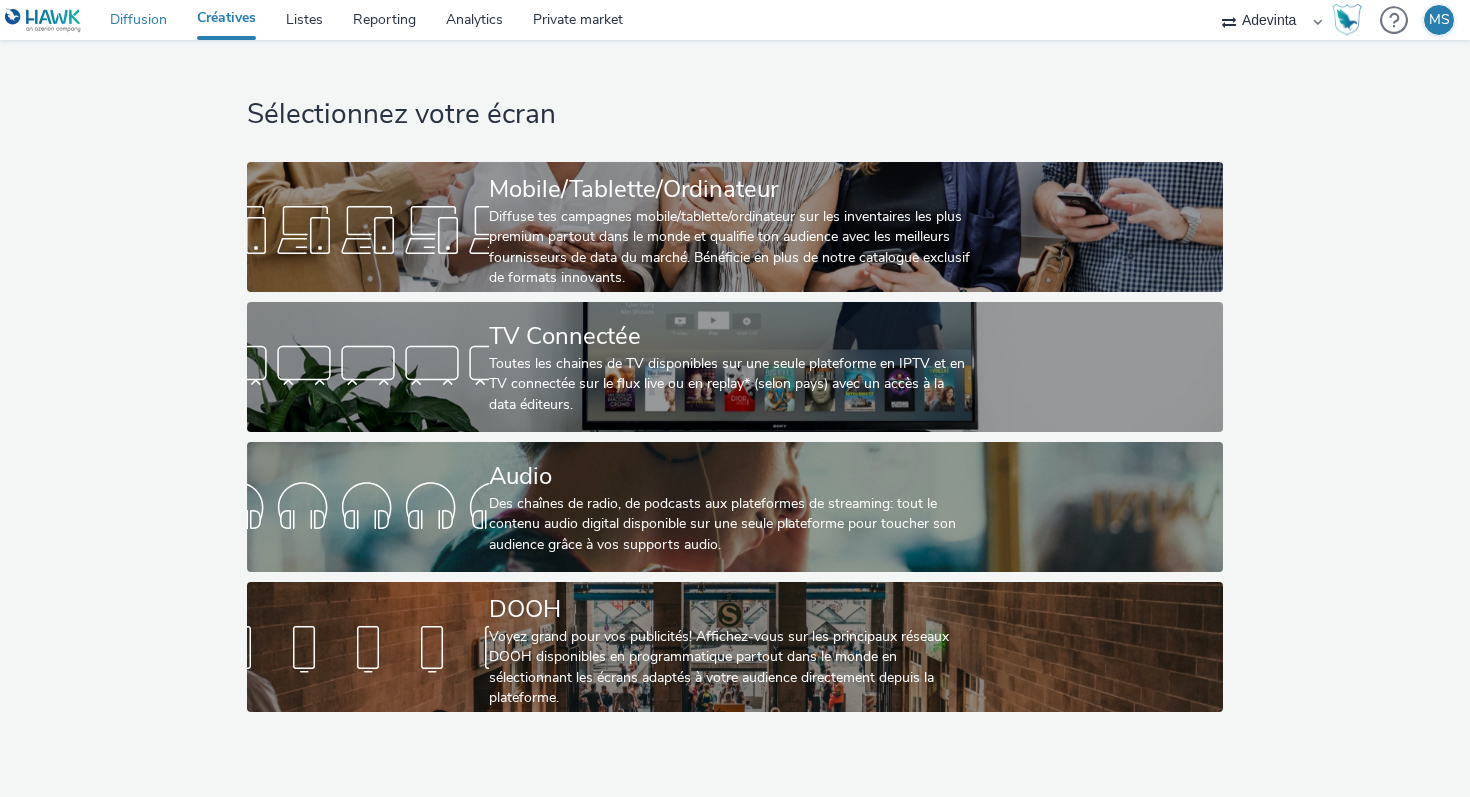 click on "Diffusion" at bounding box center (138, 20) 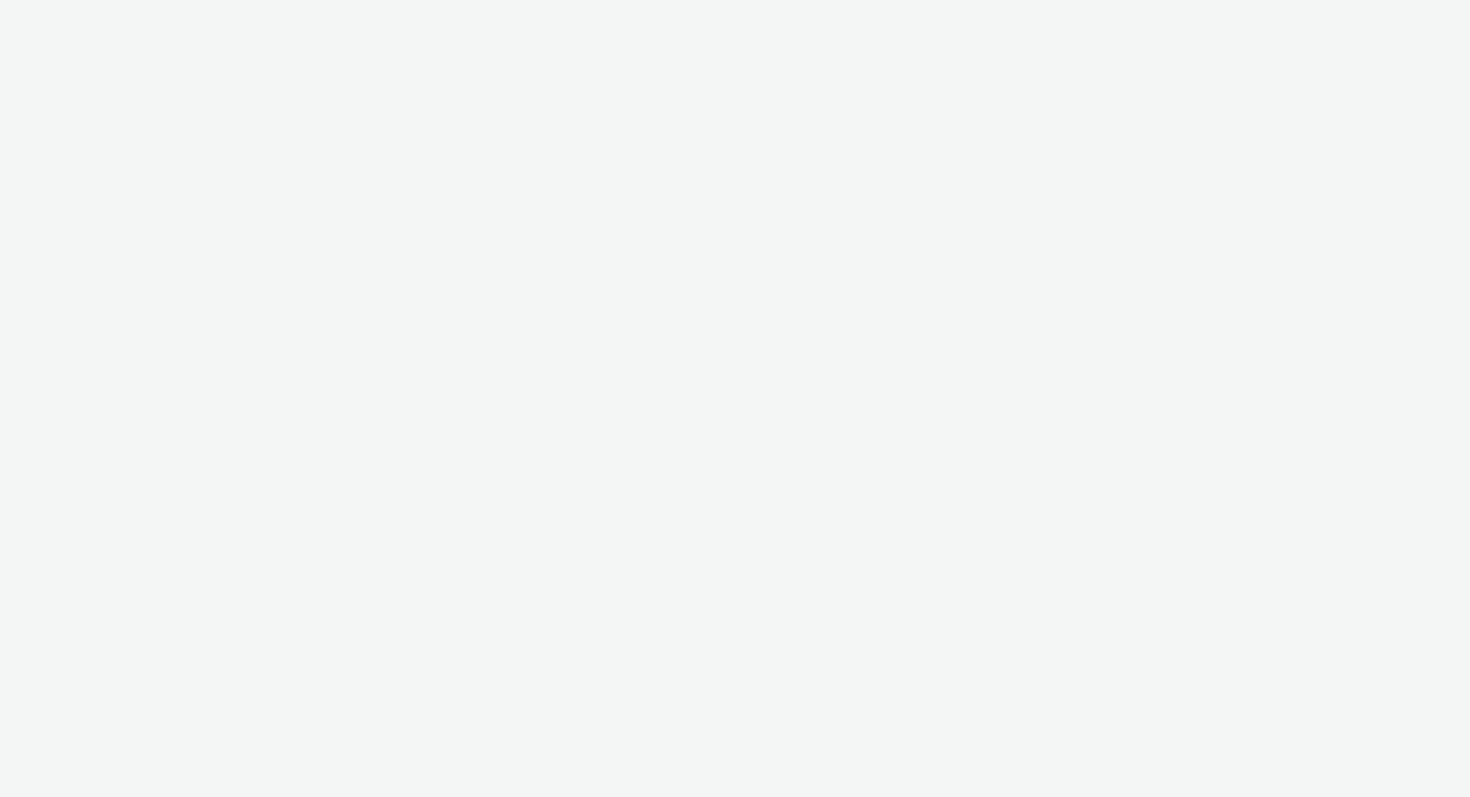 scroll, scrollTop: 0, scrollLeft: 0, axis: both 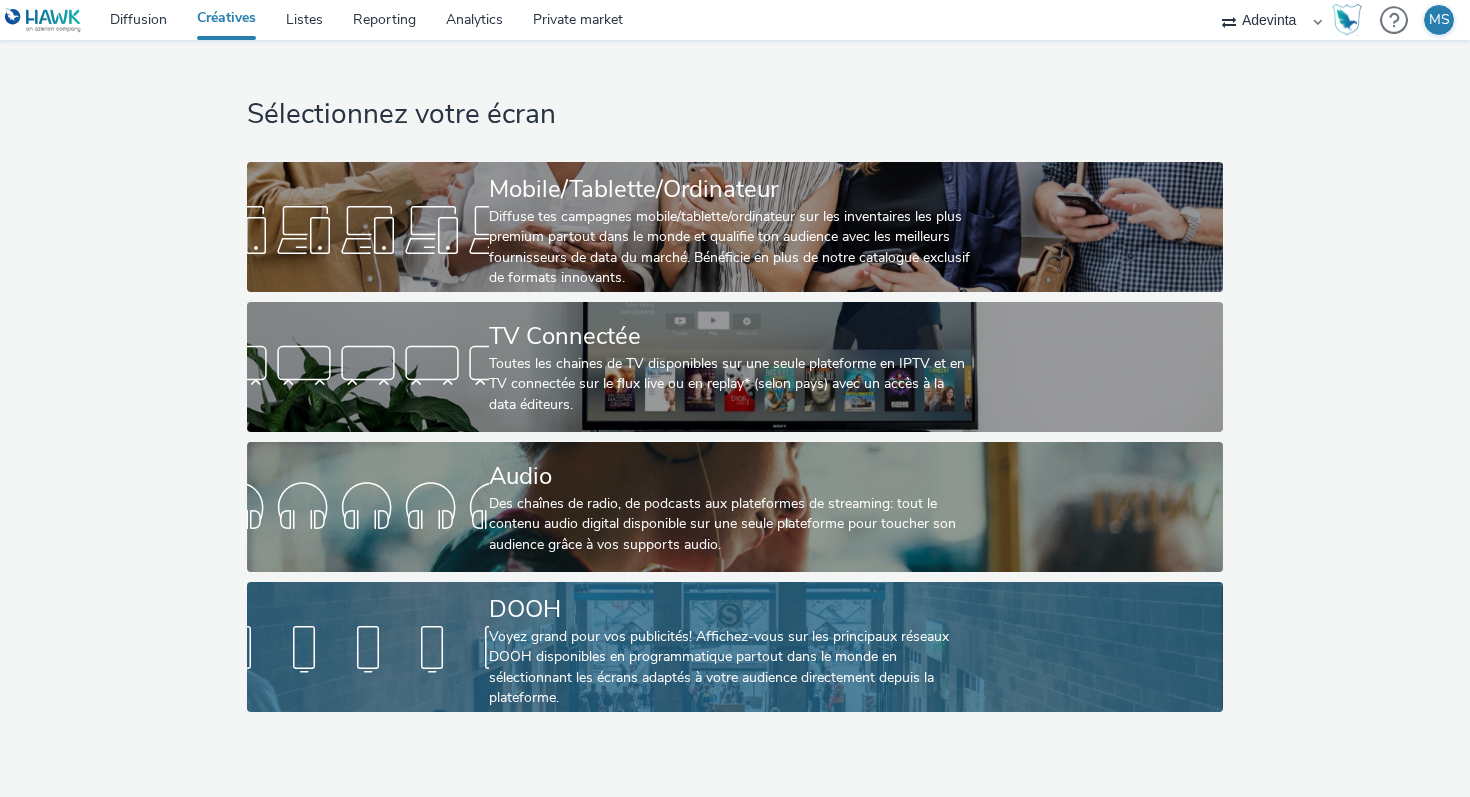 click on "Voyez grand pour vos publicités! Affichez-vous sur les principaux réseaux DOOH disponibles en programmatique partout dans le monde en sélectionnant les écrans adaptés à votre audience directement depuis la plateforme." at bounding box center (731, 668) 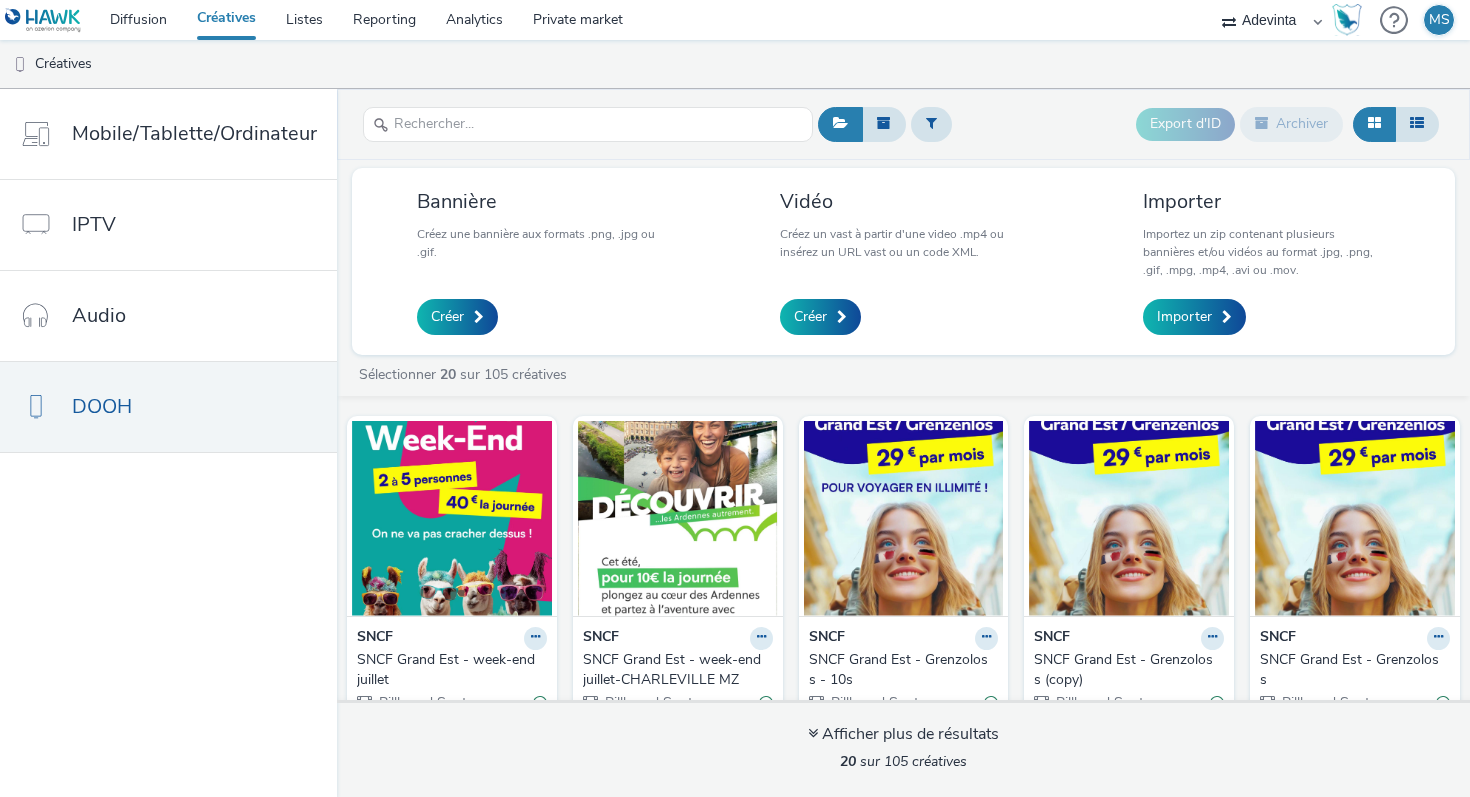 click on "Créatives" at bounding box center [226, 20] 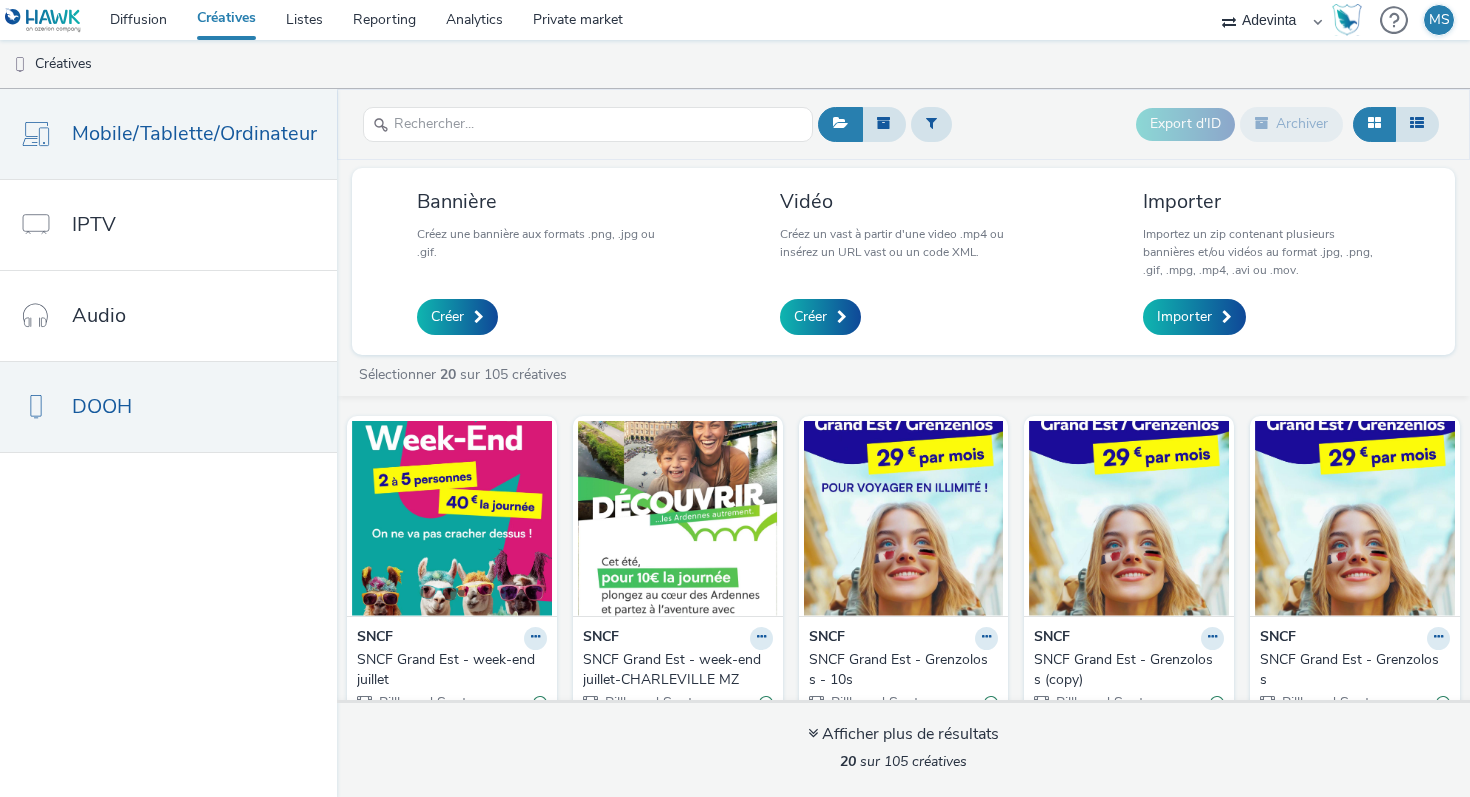 click on "Mobile/Tablette/Ordinateur" at bounding box center (168, 134) 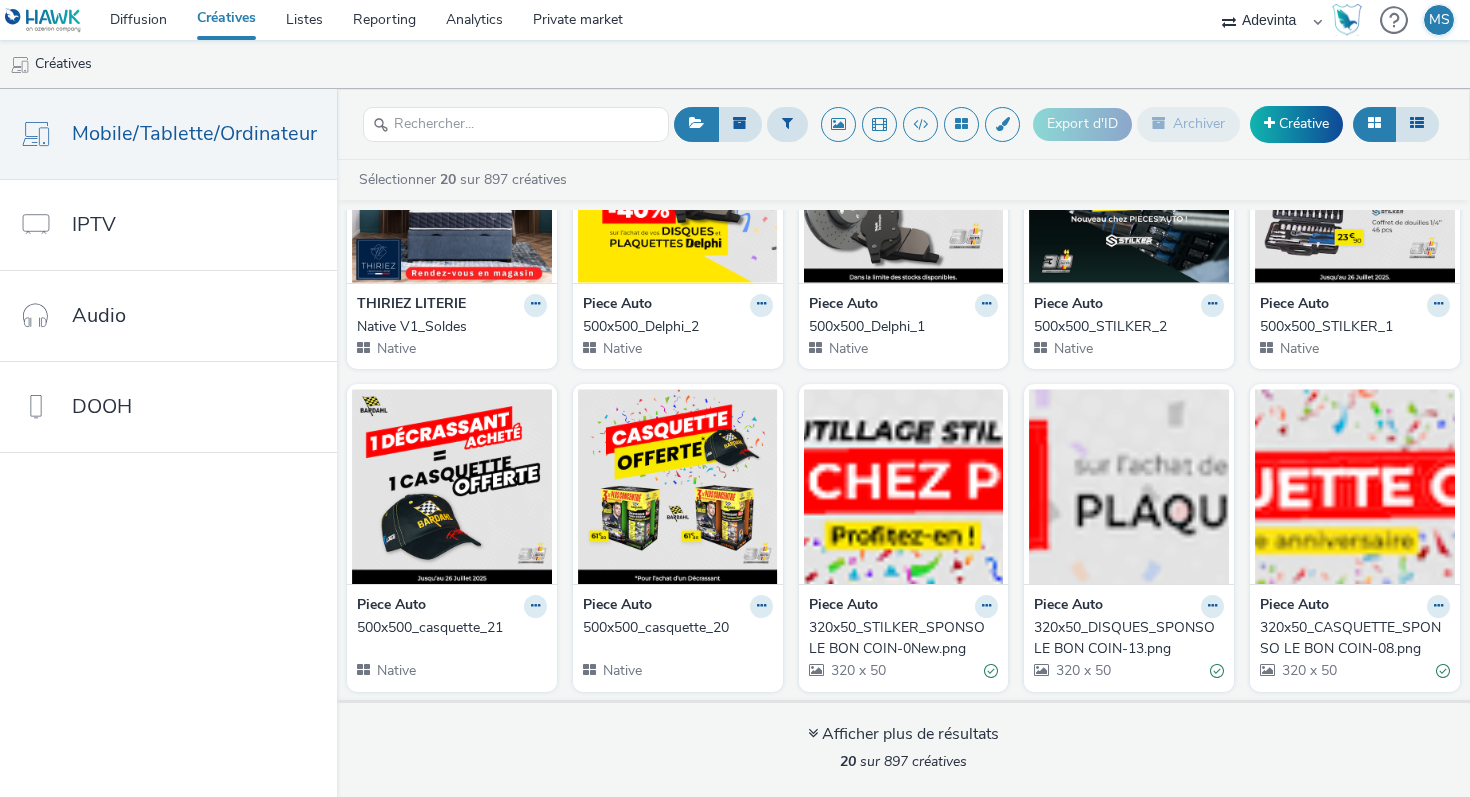 scroll, scrollTop: 0, scrollLeft: 0, axis: both 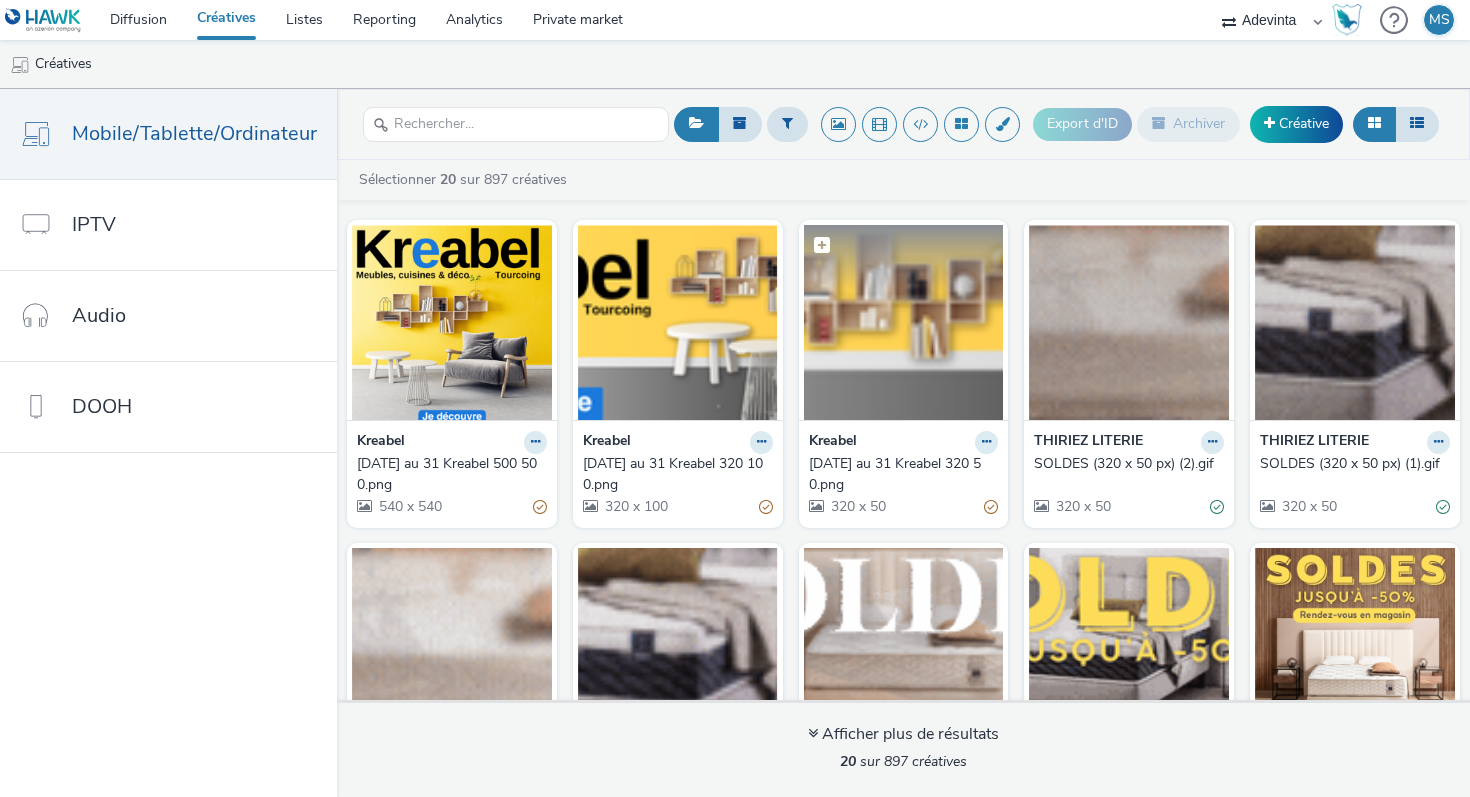 click at bounding box center [904, 257] 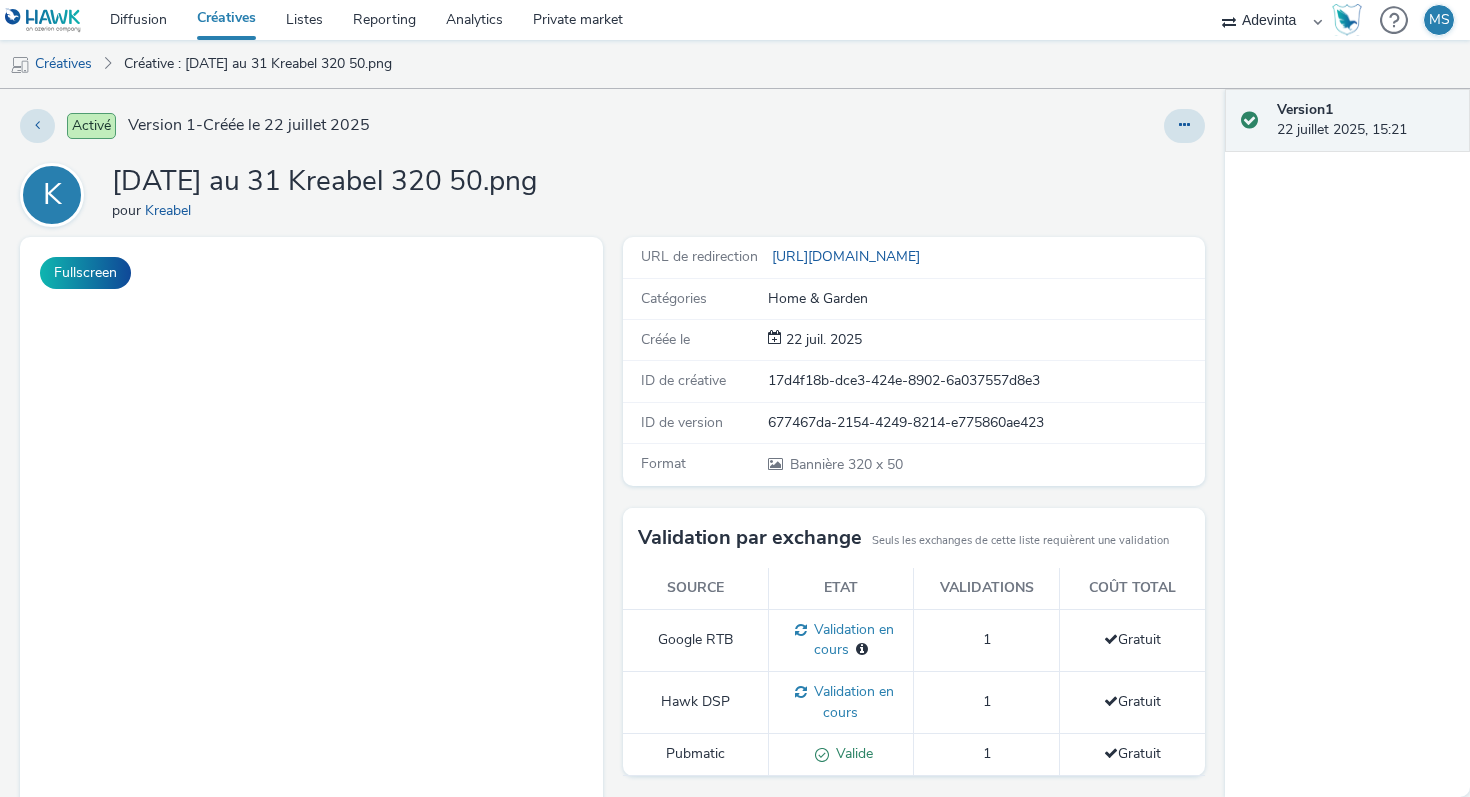 scroll, scrollTop: 0, scrollLeft: 0, axis: both 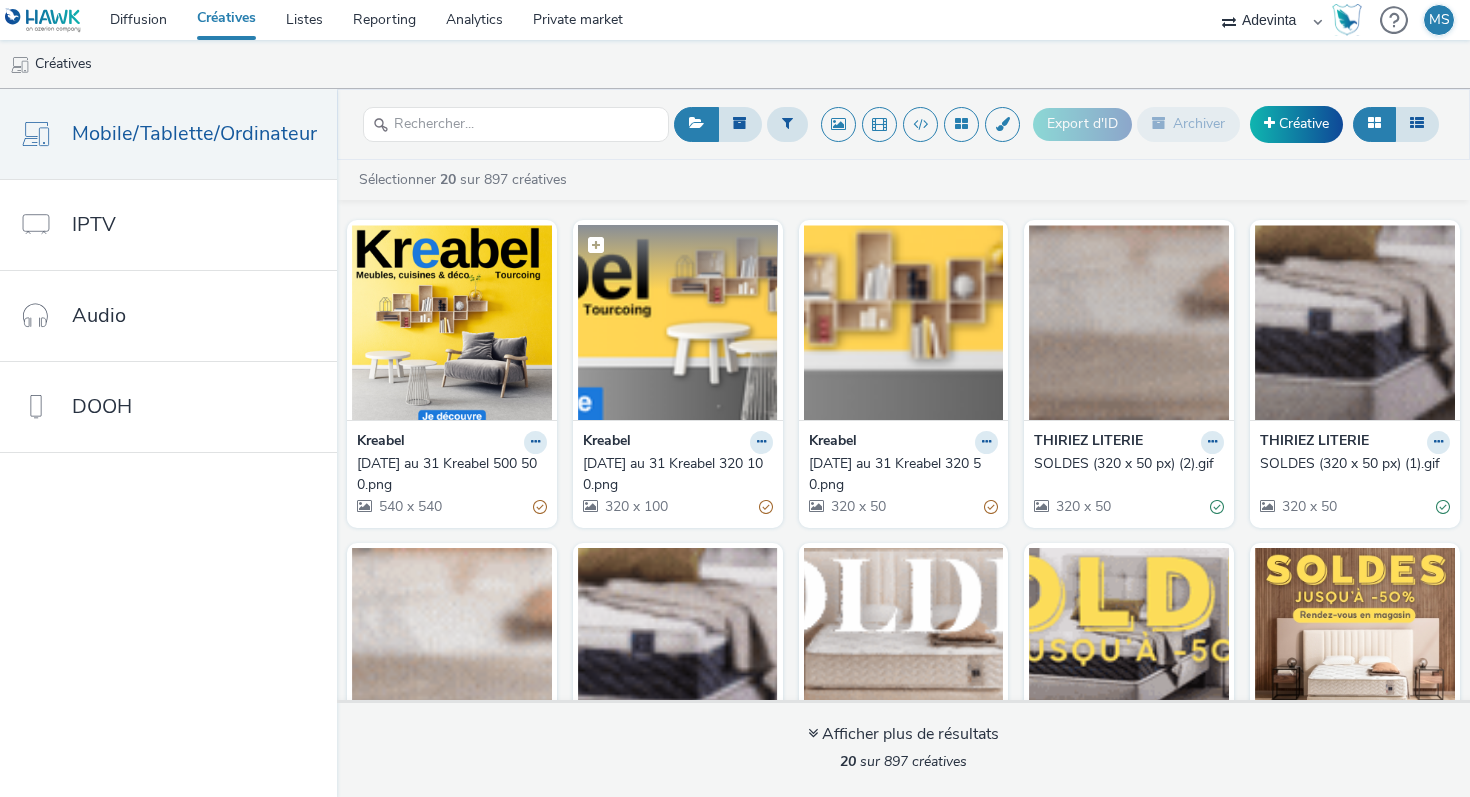 click at bounding box center [678, 322] 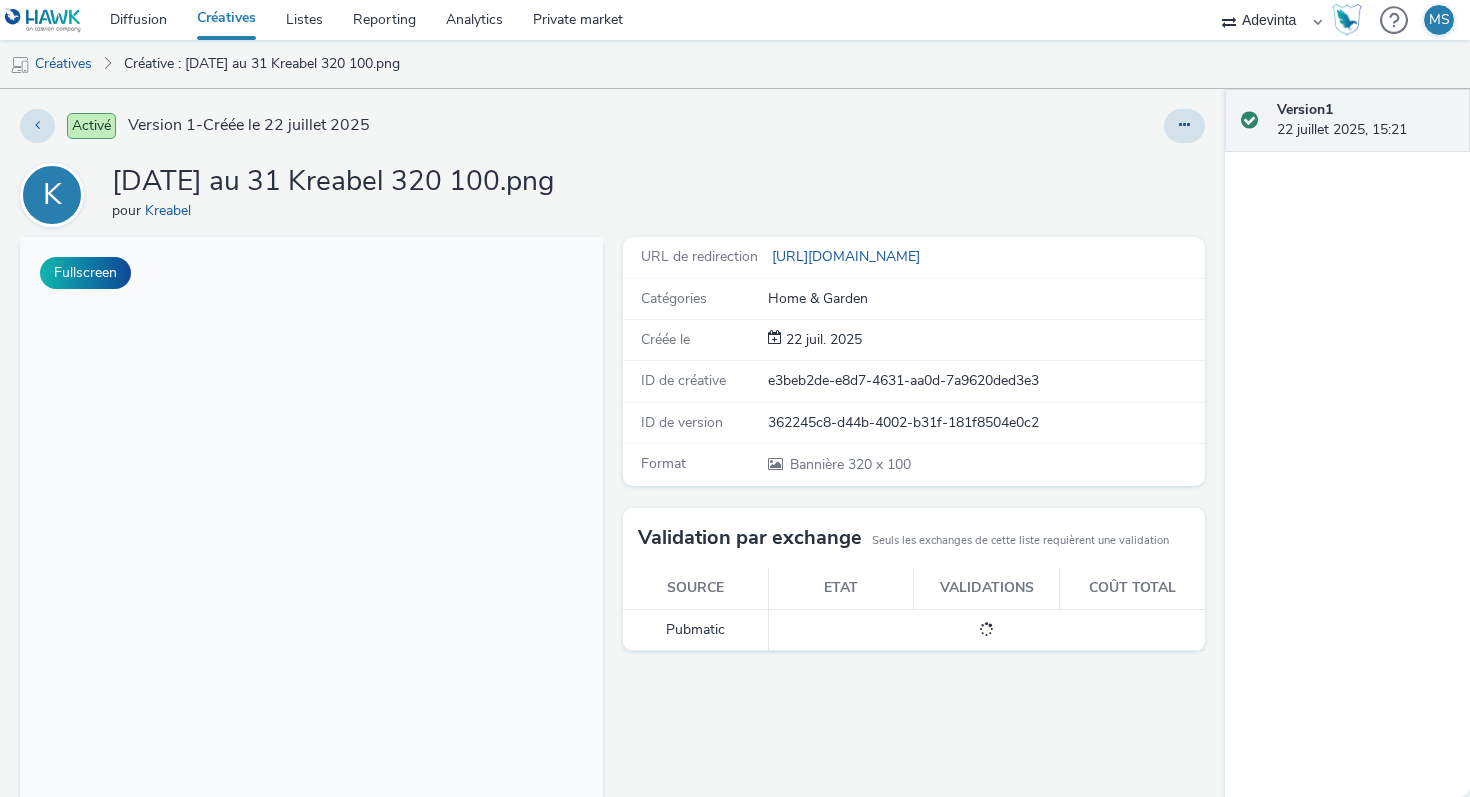 scroll, scrollTop: 0, scrollLeft: 0, axis: both 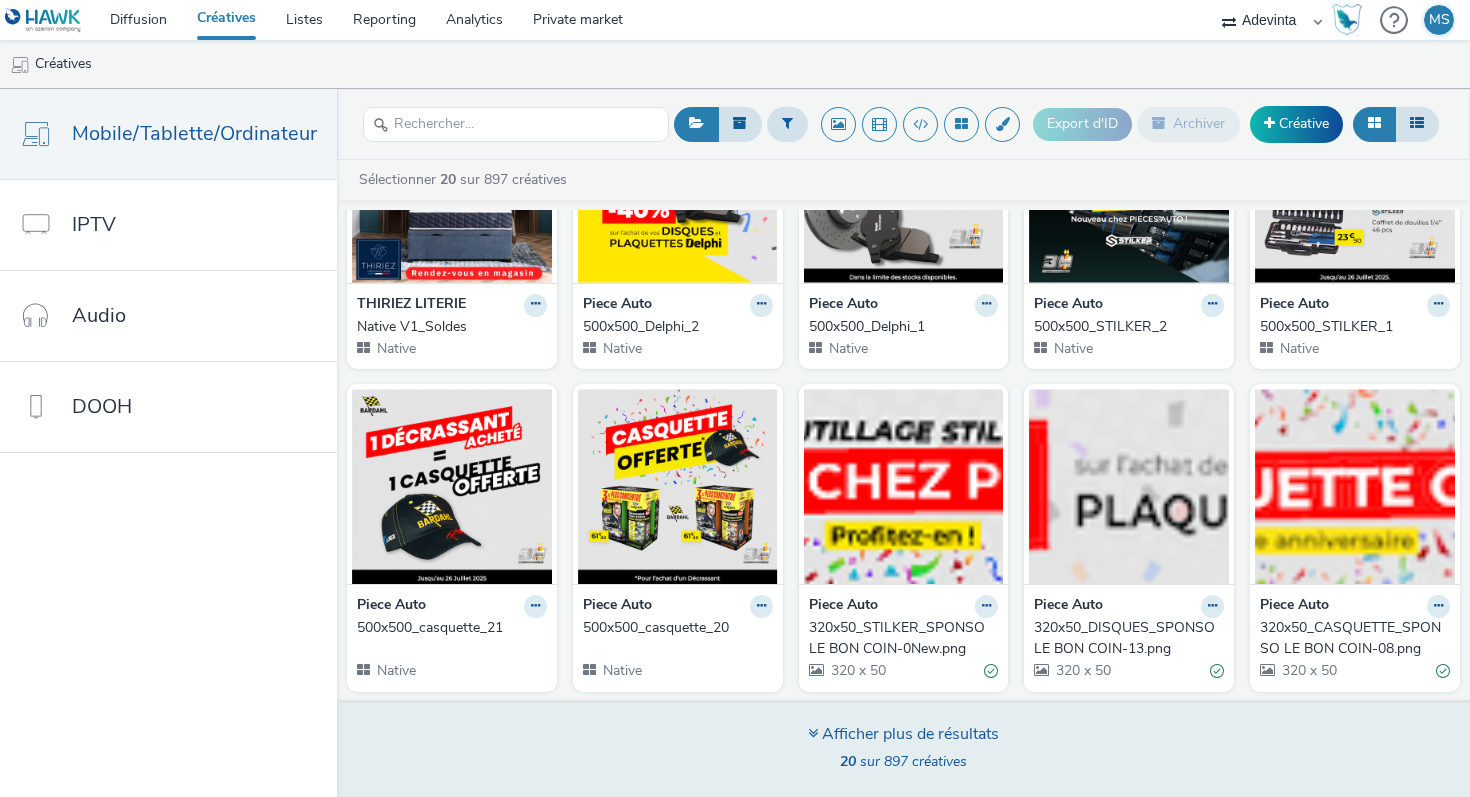 click on "Afficher plus de résultats" at bounding box center (903, 734) 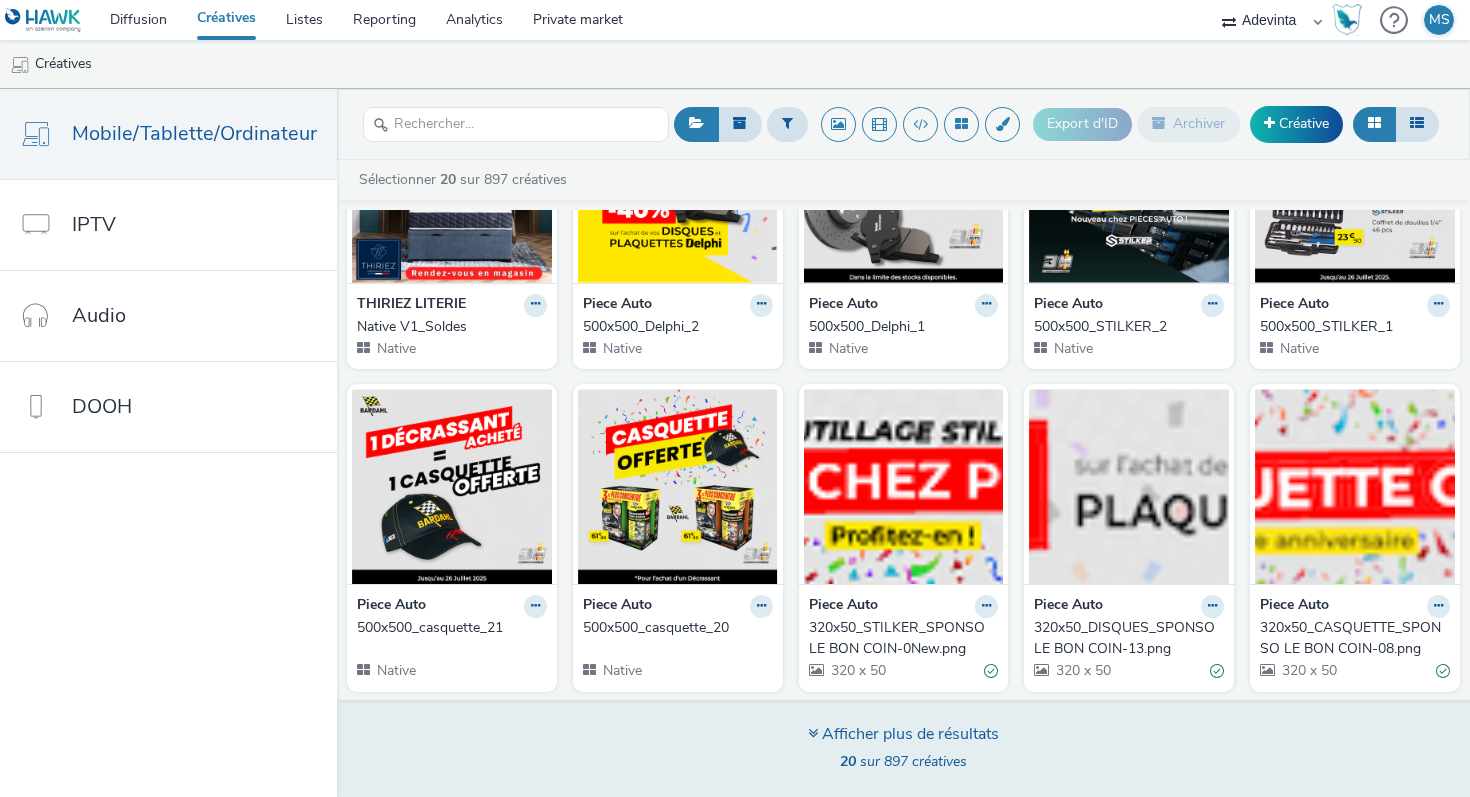 click at bounding box center (813, 733) 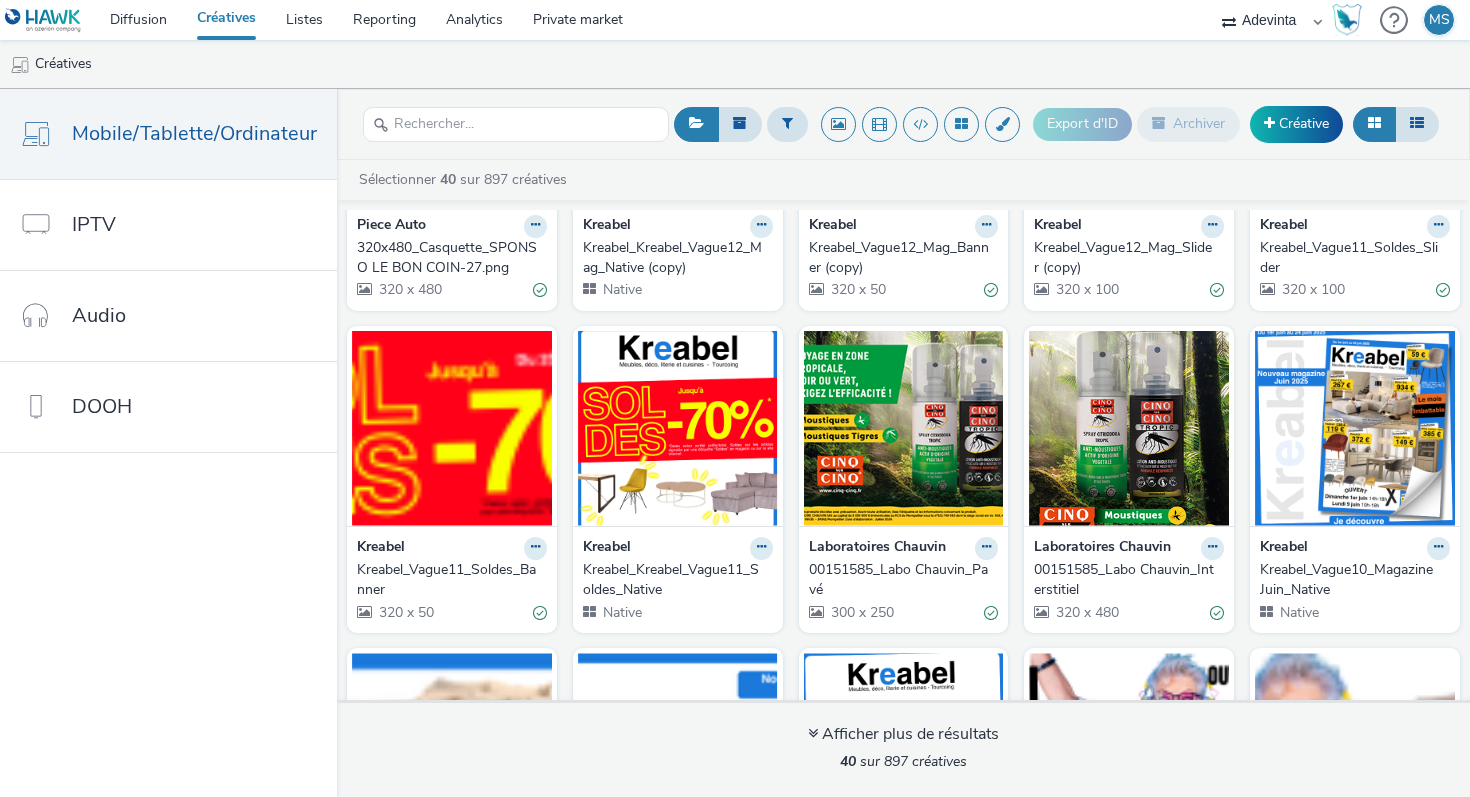 scroll, scrollTop: 1811, scrollLeft: 0, axis: vertical 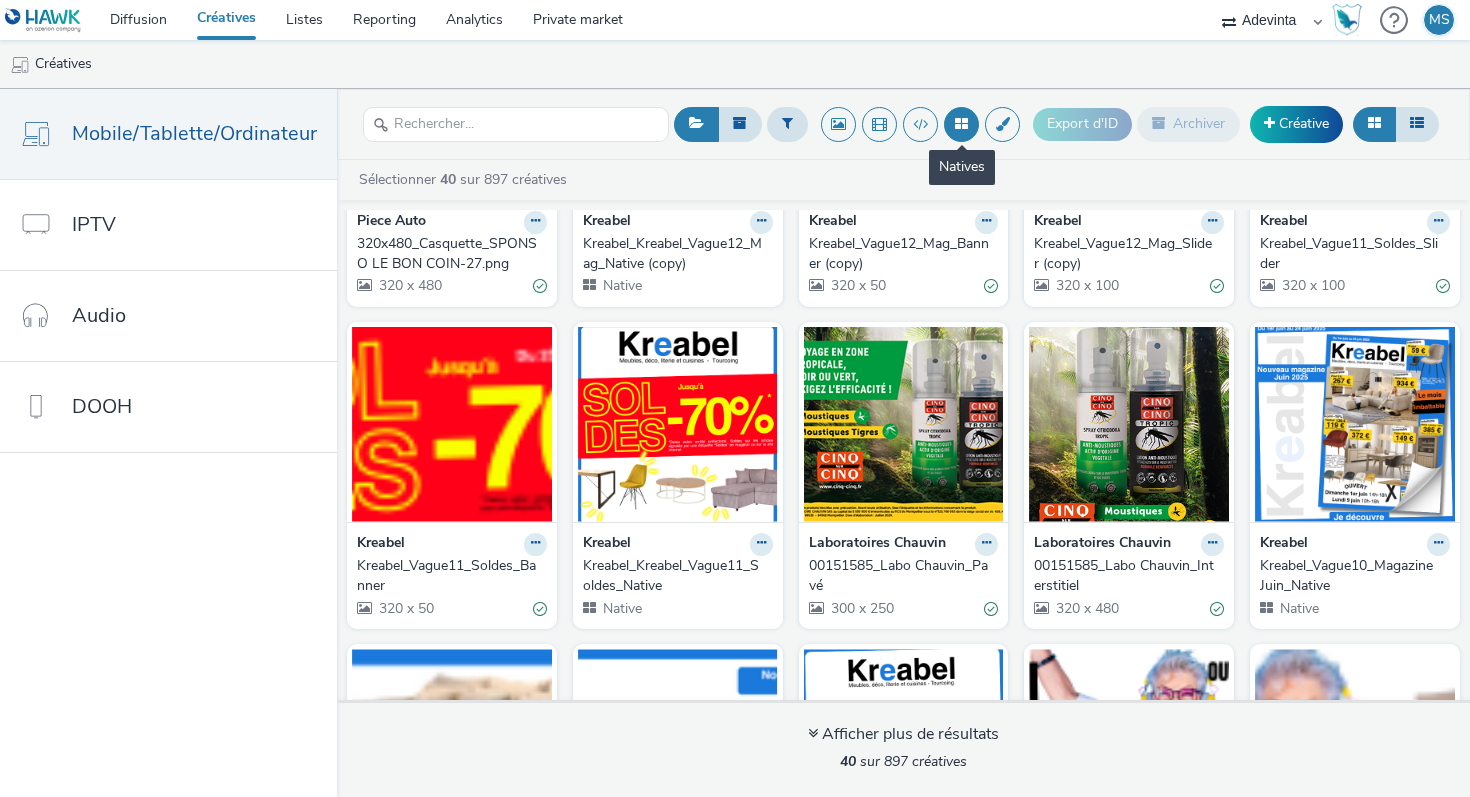 click at bounding box center (961, 124) 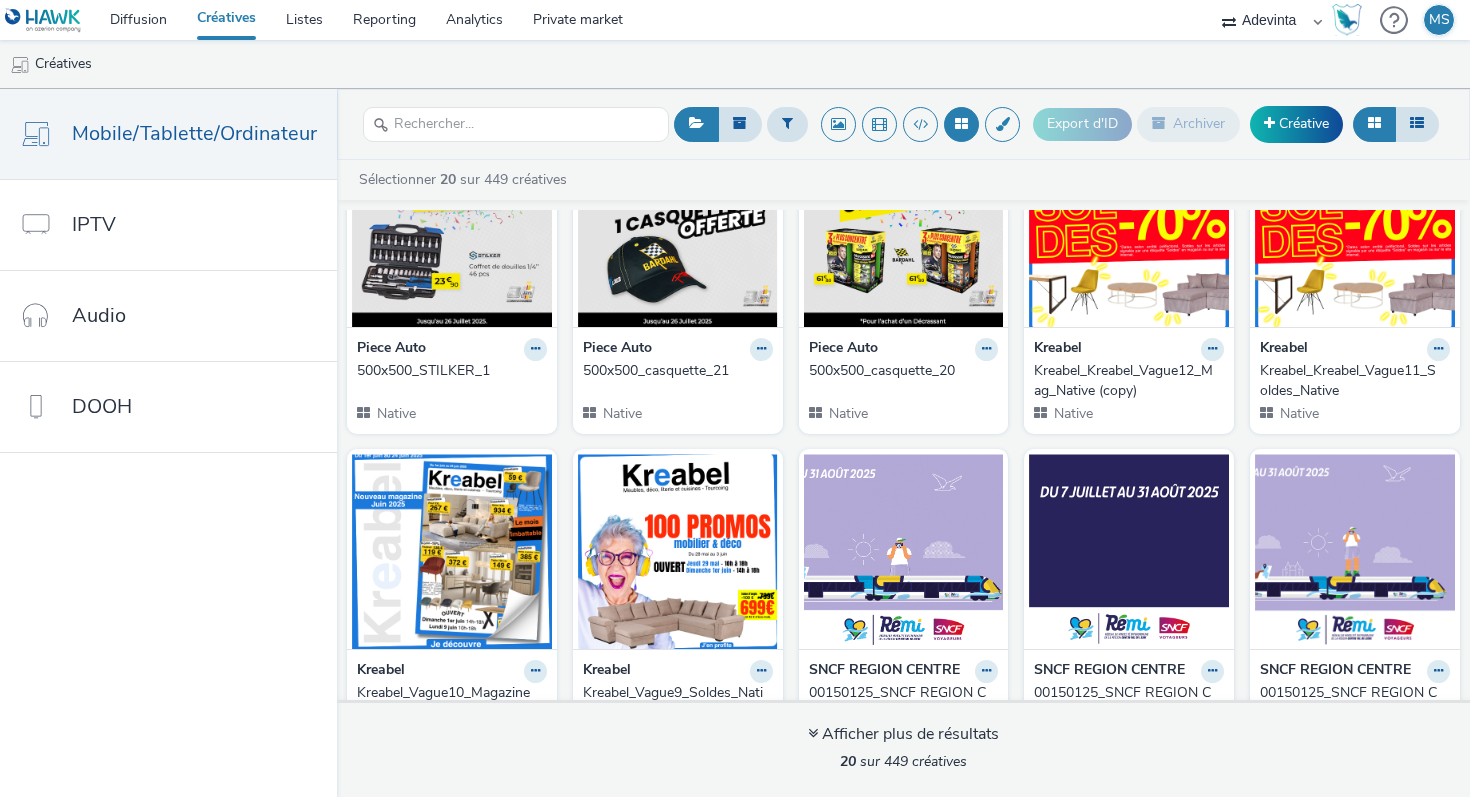 scroll, scrollTop: 821, scrollLeft: 0, axis: vertical 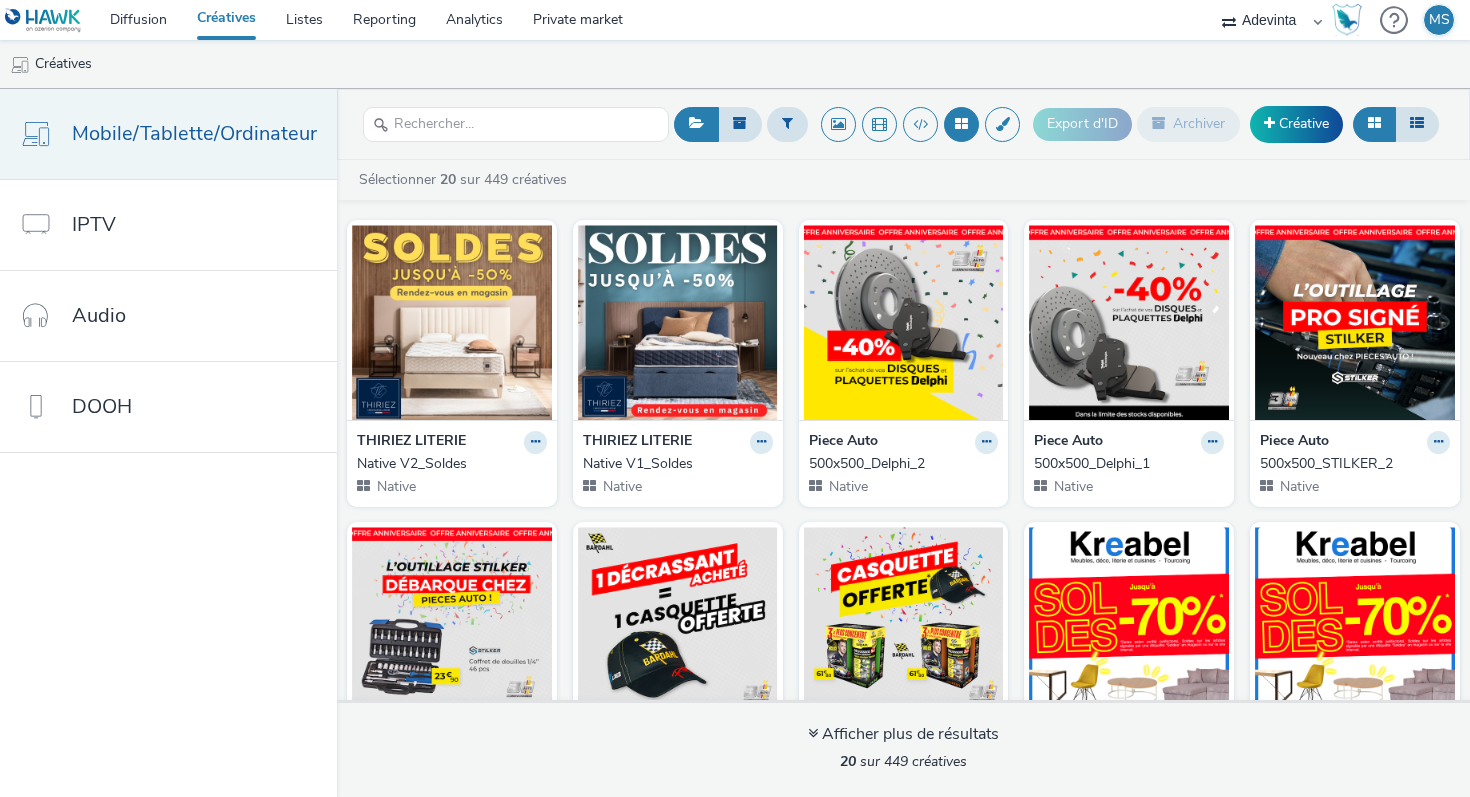 click on "Mobile/Tablette/Ordinateur" at bounding box center (194, 133) 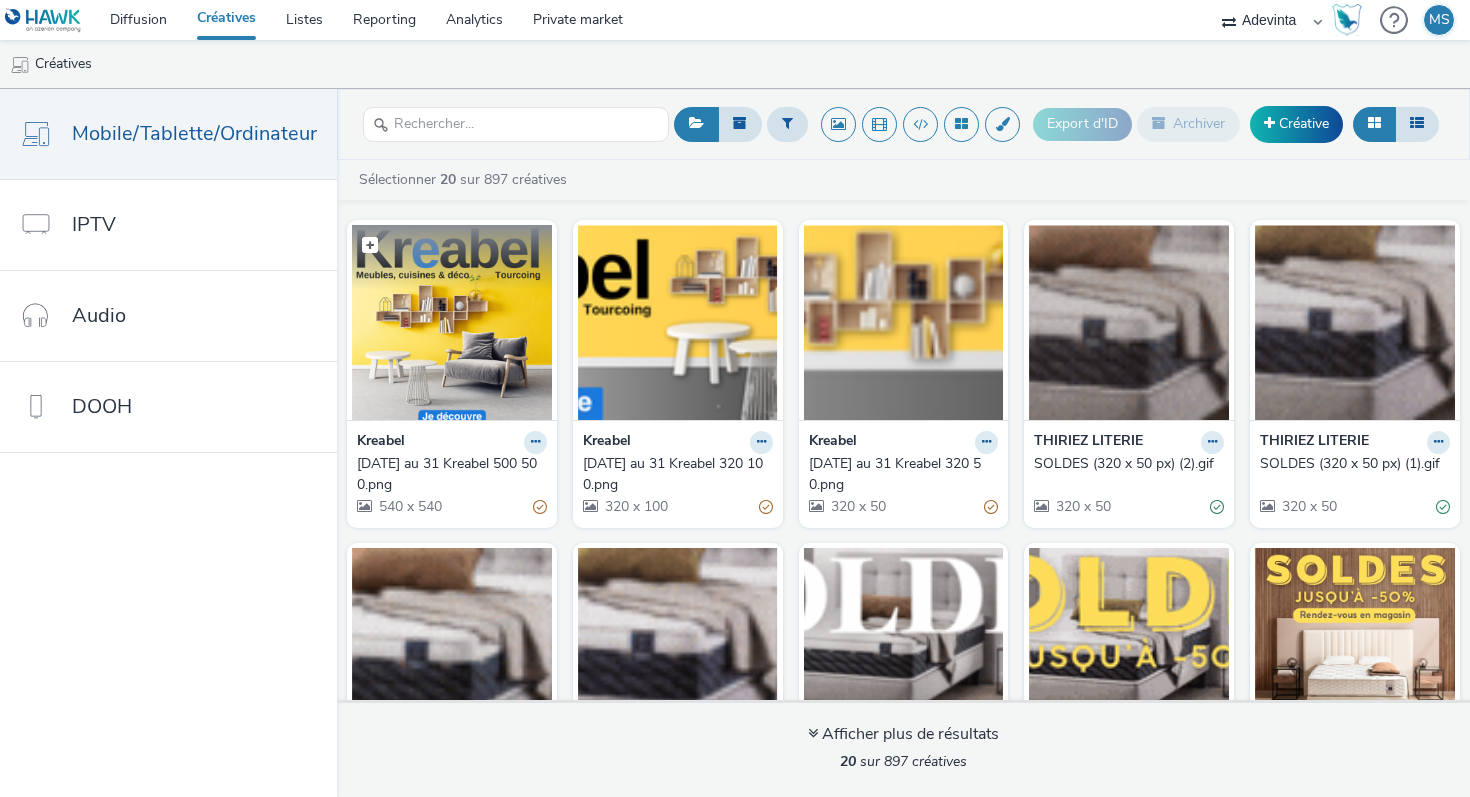 click at bounding box center (452, 322) 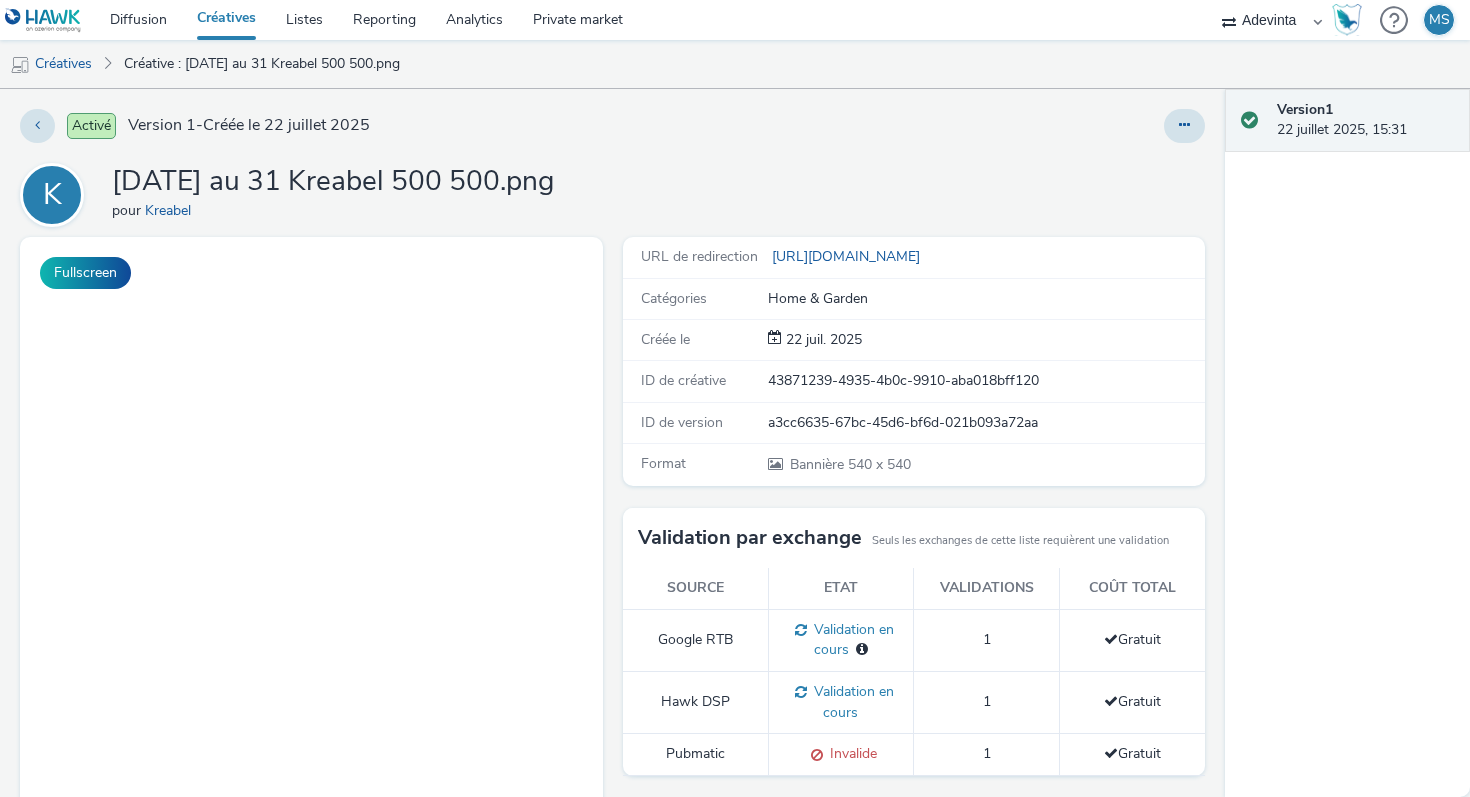 scroll, scrollTop: 0, scrollLeft: 0, axis: both 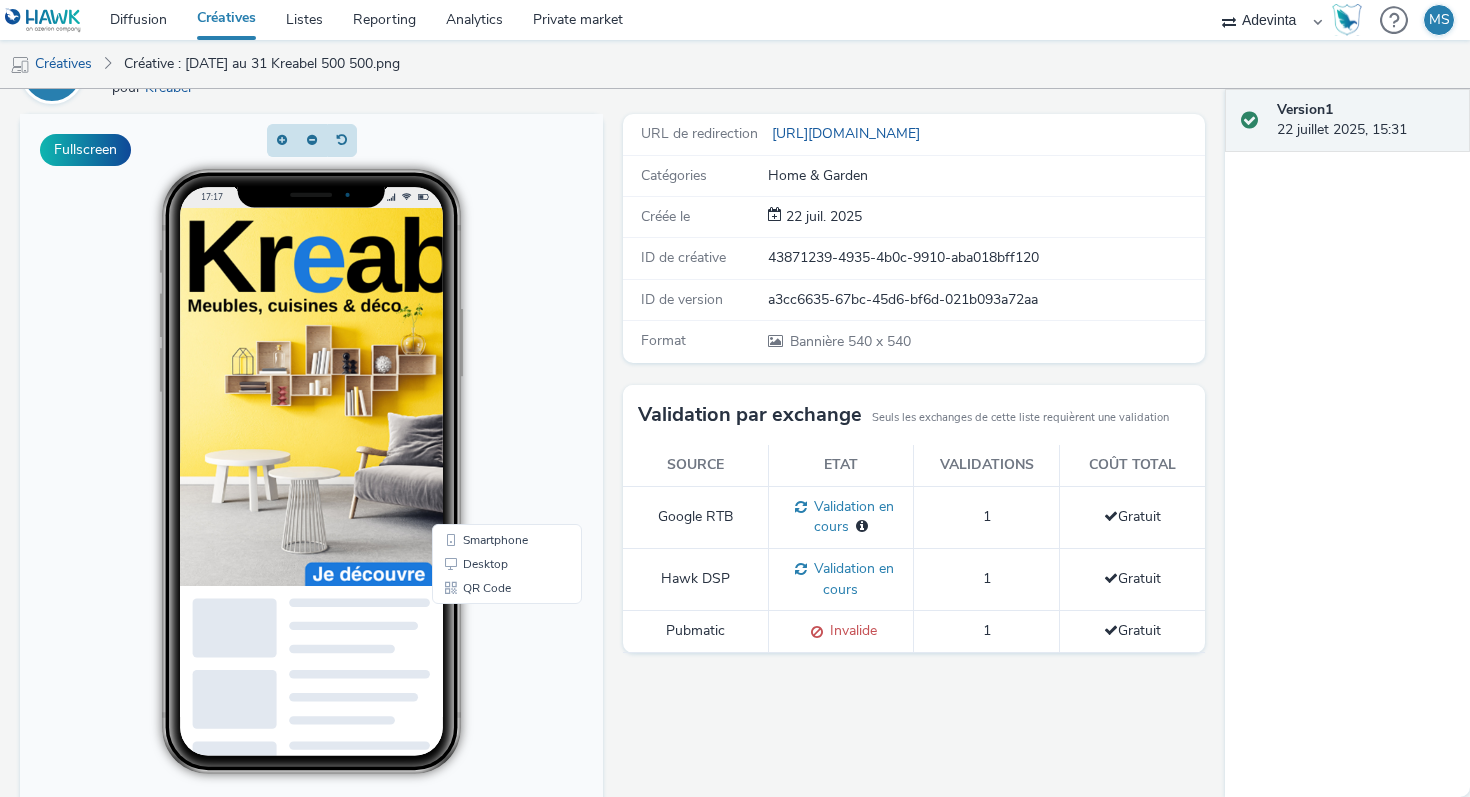 click at bounding box center (813, 630) 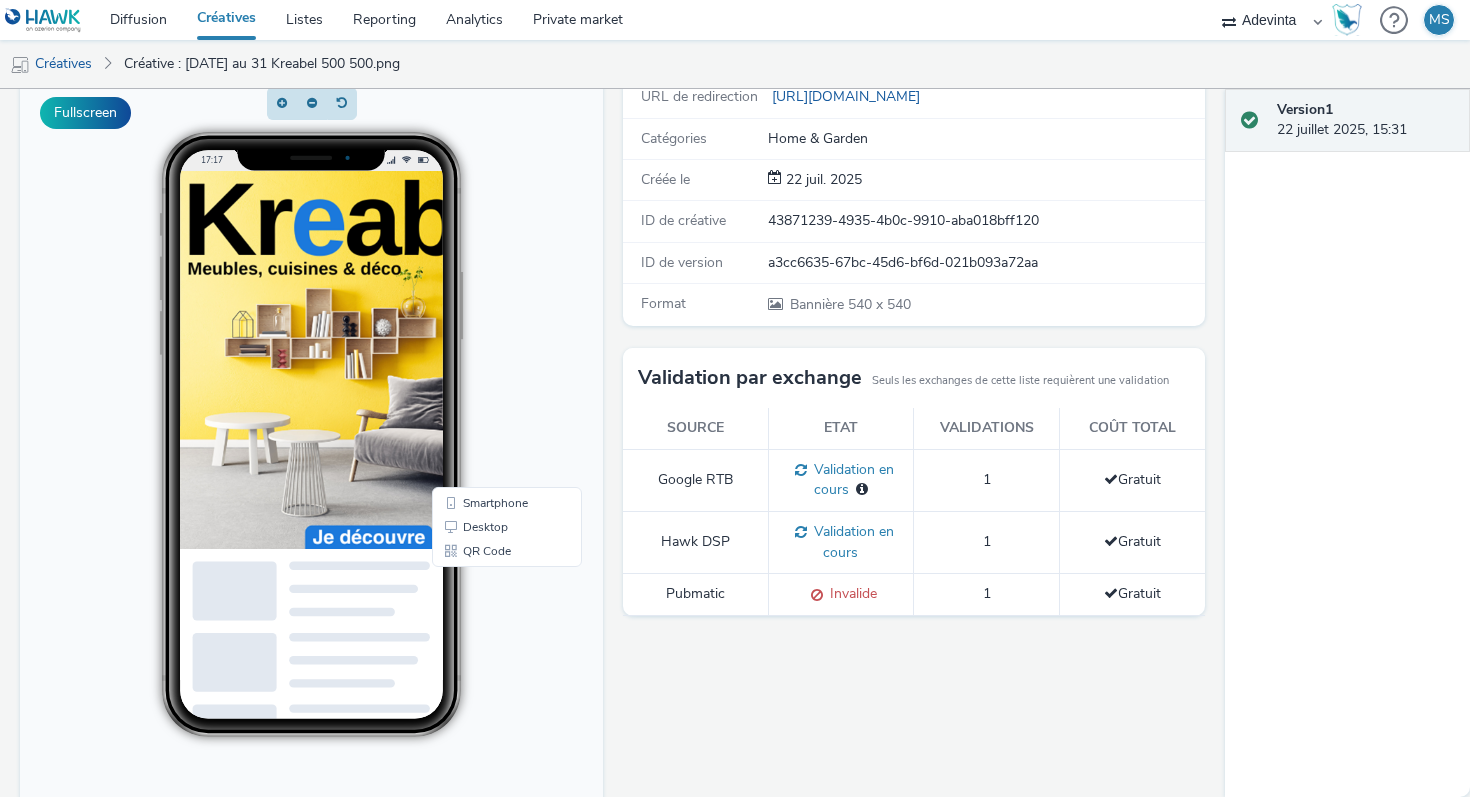 scroll, scrollTop: 86, scrollLeft: 0, axis: vertical 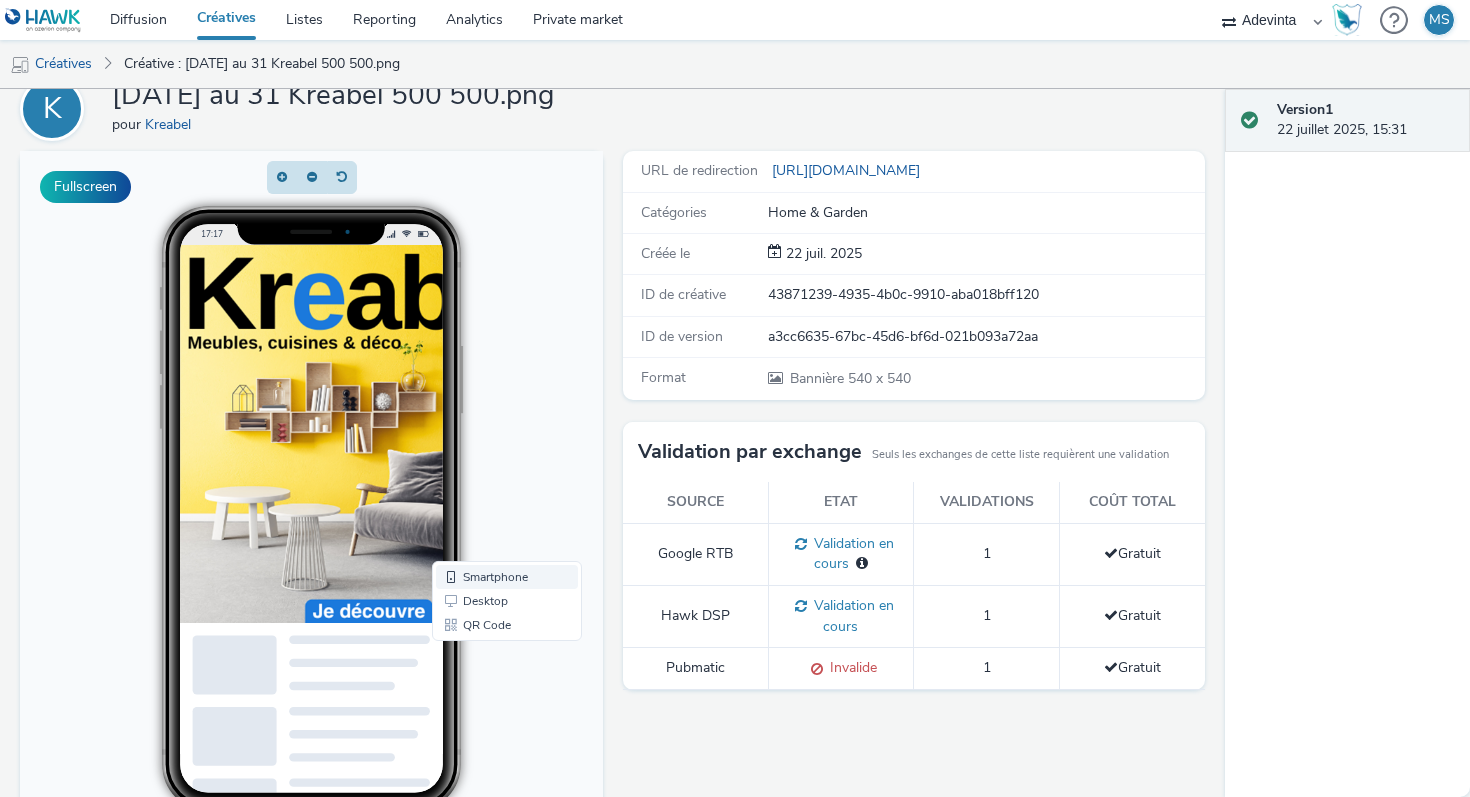 click on "Smartphone" at bounding box center [507, 577] 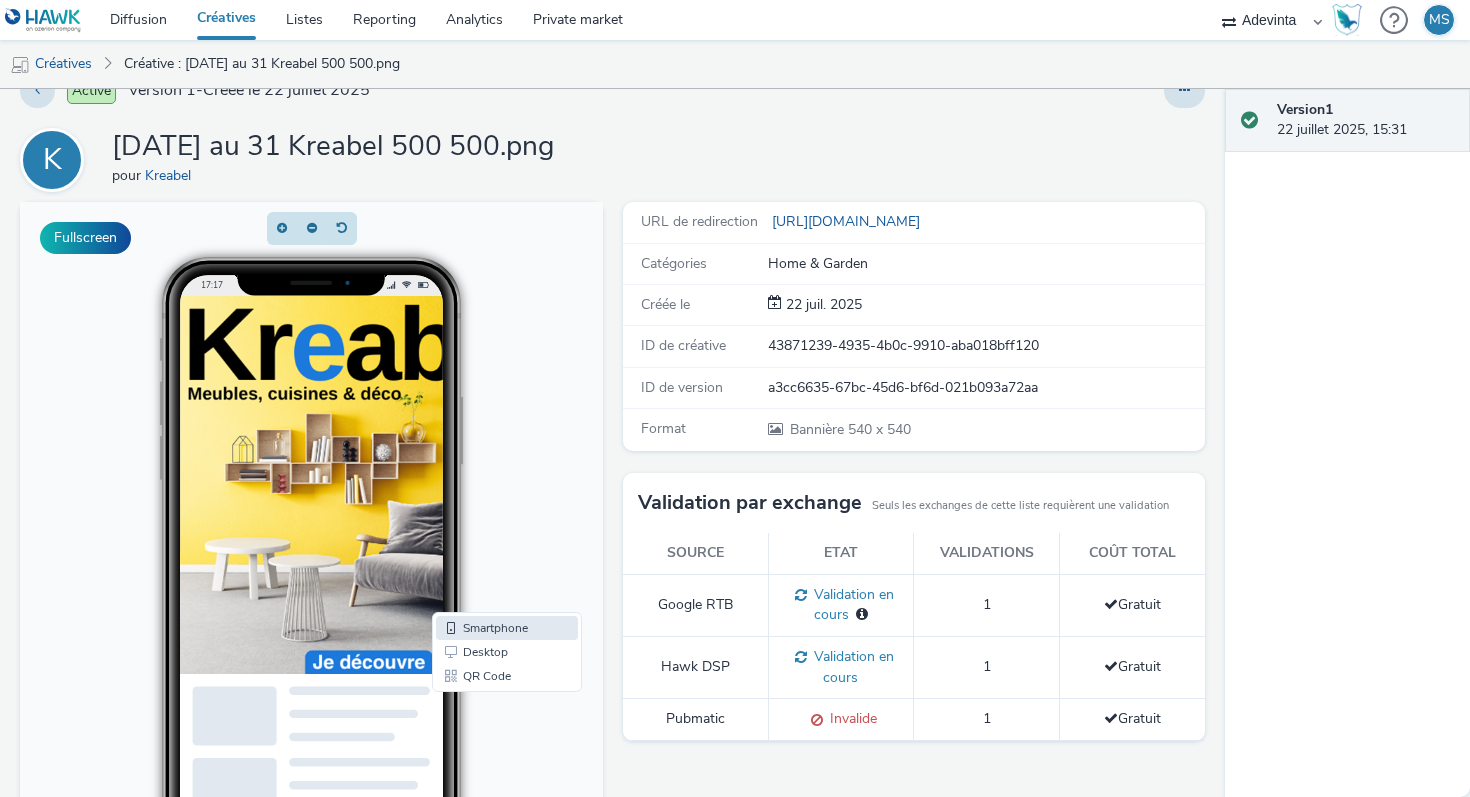 scroll, scrollTop: 31, scrollLeft: 0, axis: vertical 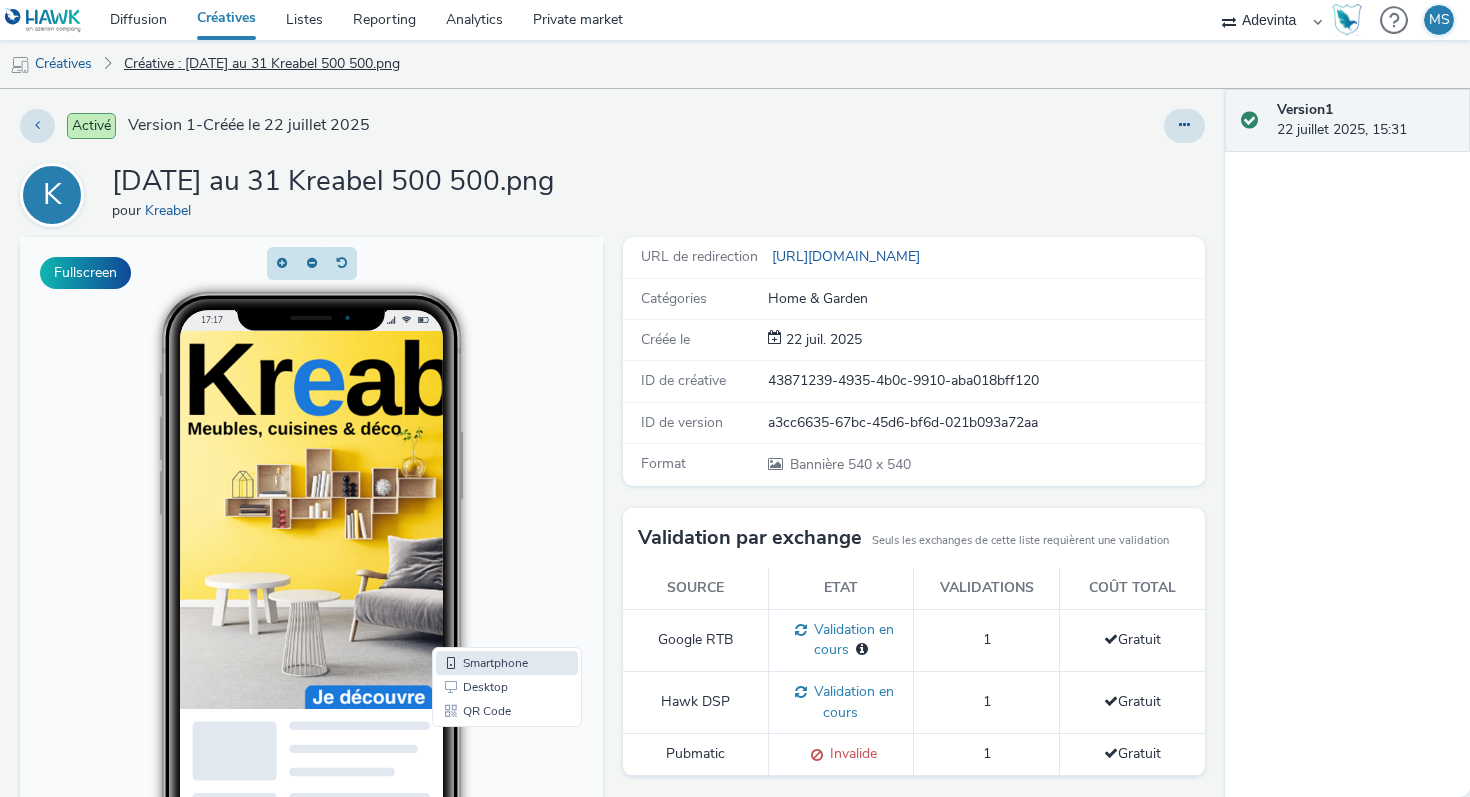click on "Créative : [DATE] au 31 Kreabel 500 500.png" at bounding box center (262, 64) 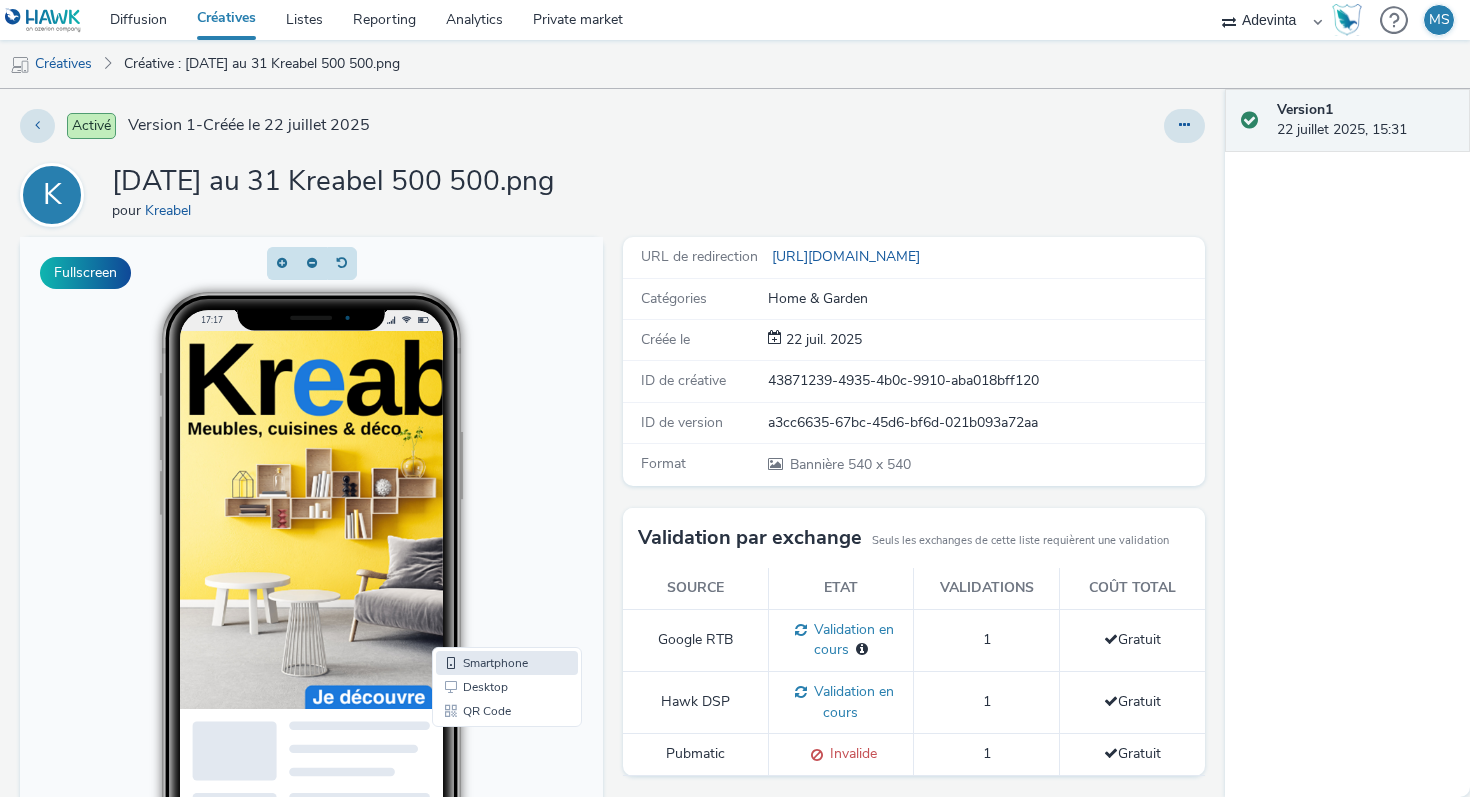 click on "Créatives" at bounding box center [226, 20] 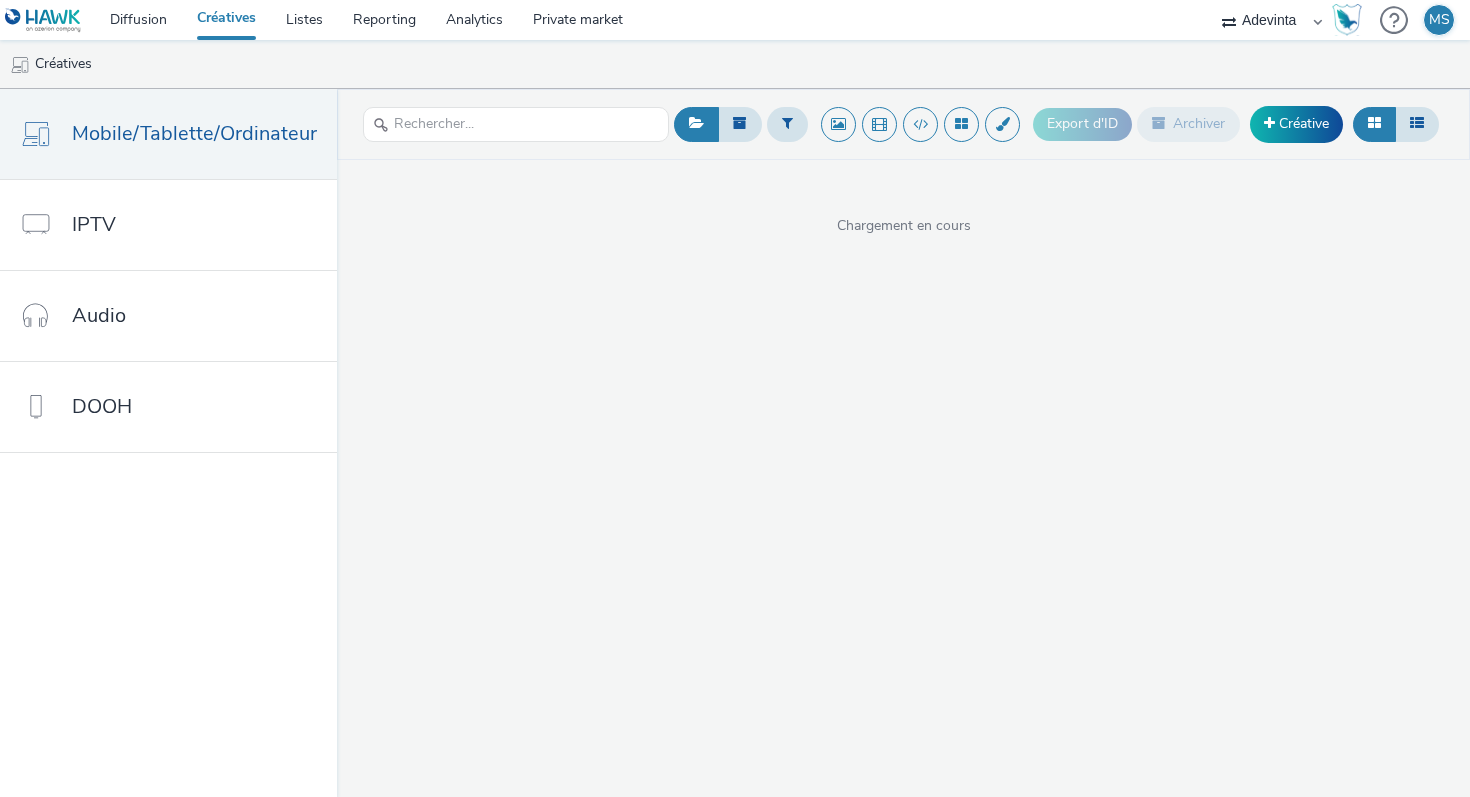 click on "Export d'ID Archiver   Créative" at bounding box center [1238, 124] 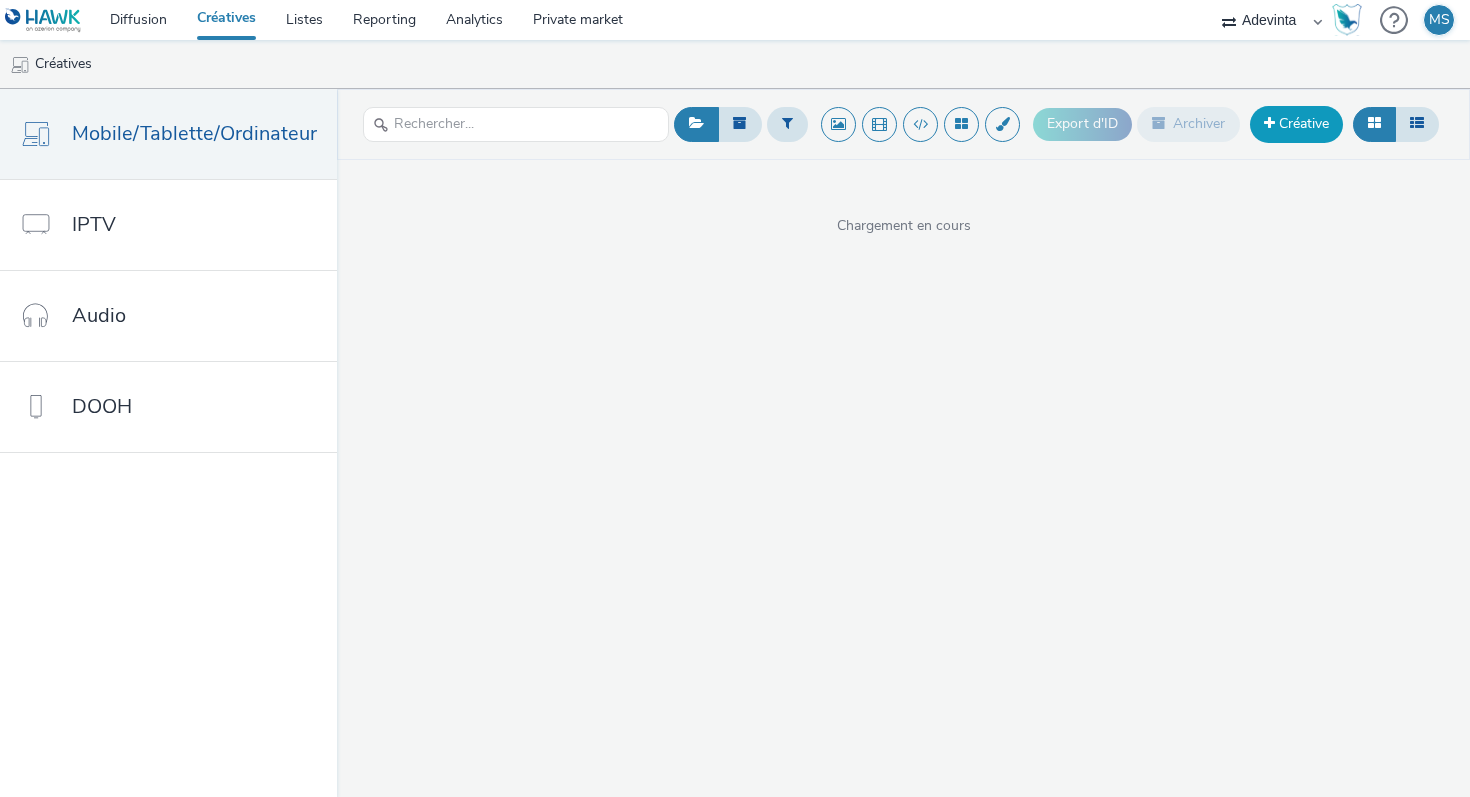 click on "Créative" at bounding box center (1296, 124) 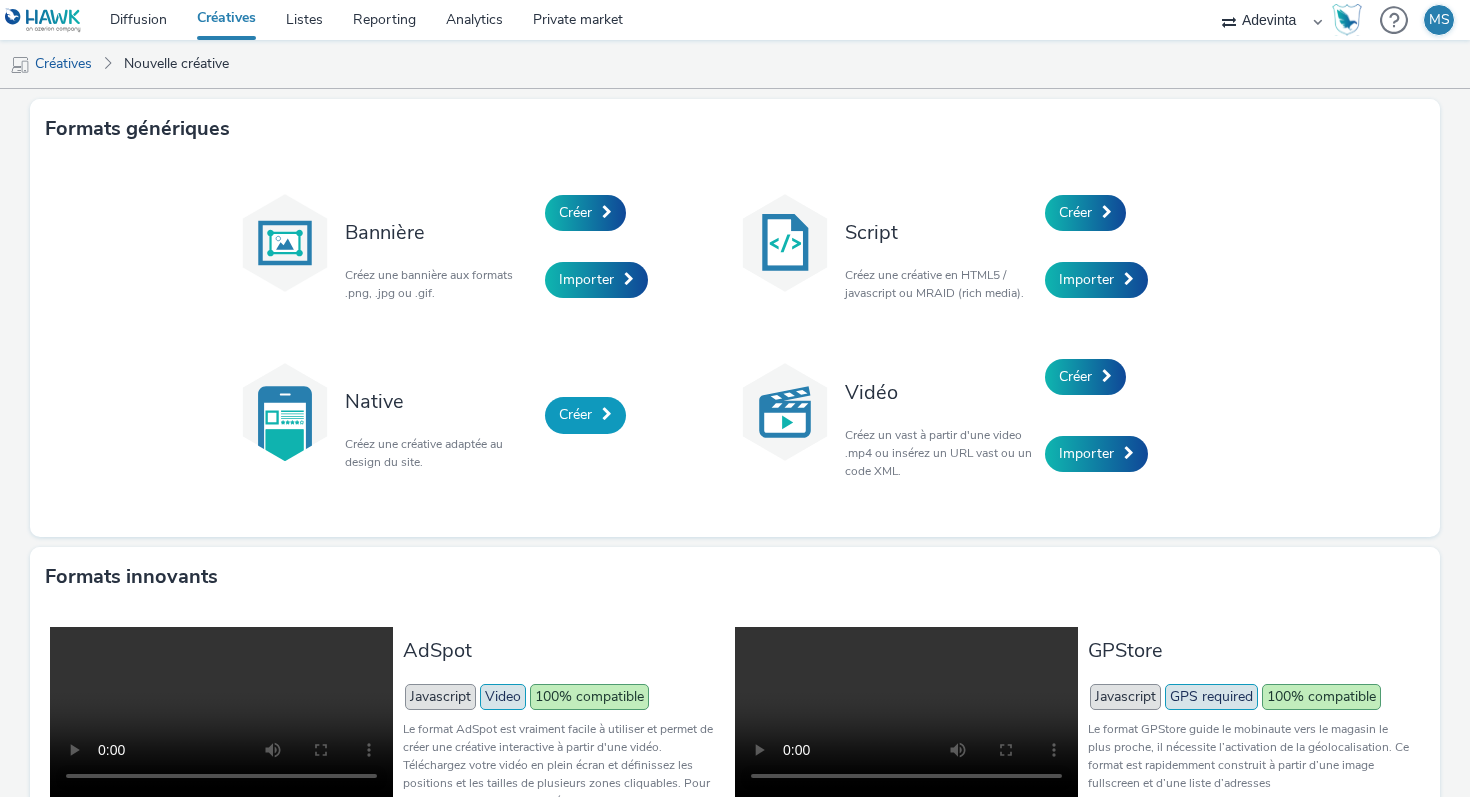 click on "Créer" at bounding box center (585, 415) 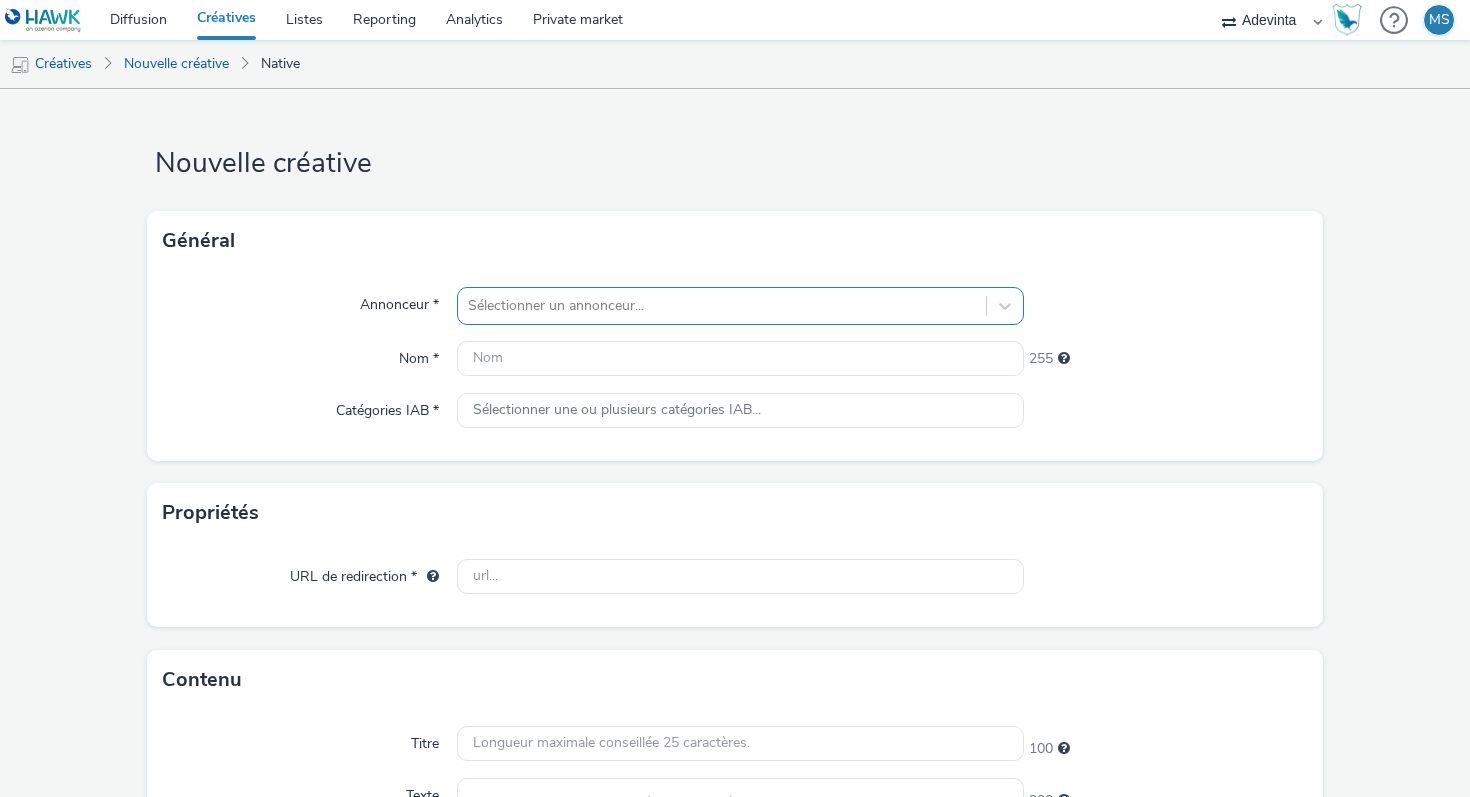 click on "Sélectionner un annonceur..." at bounding box center [740, 306] 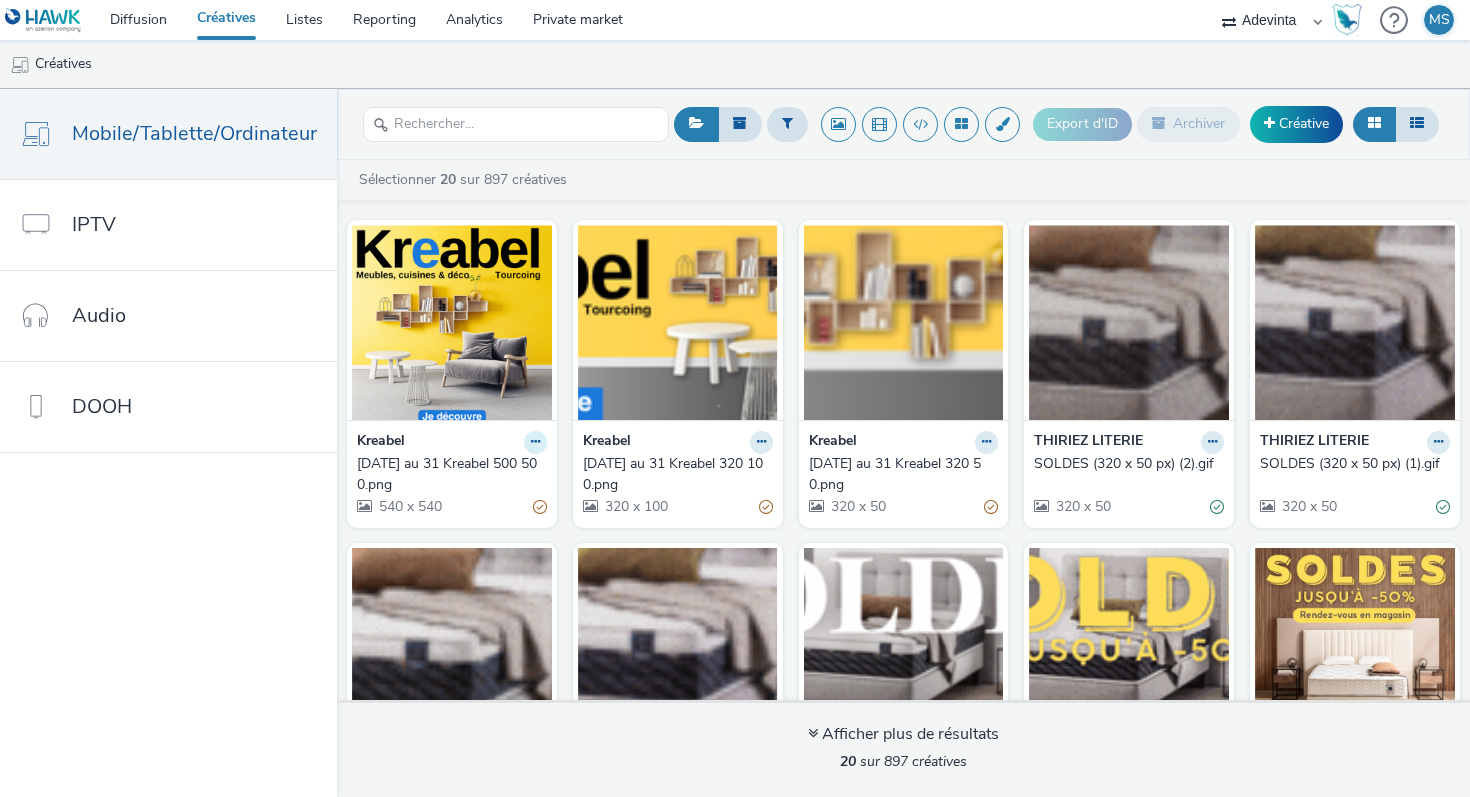 click at bounding box center (535, 442) 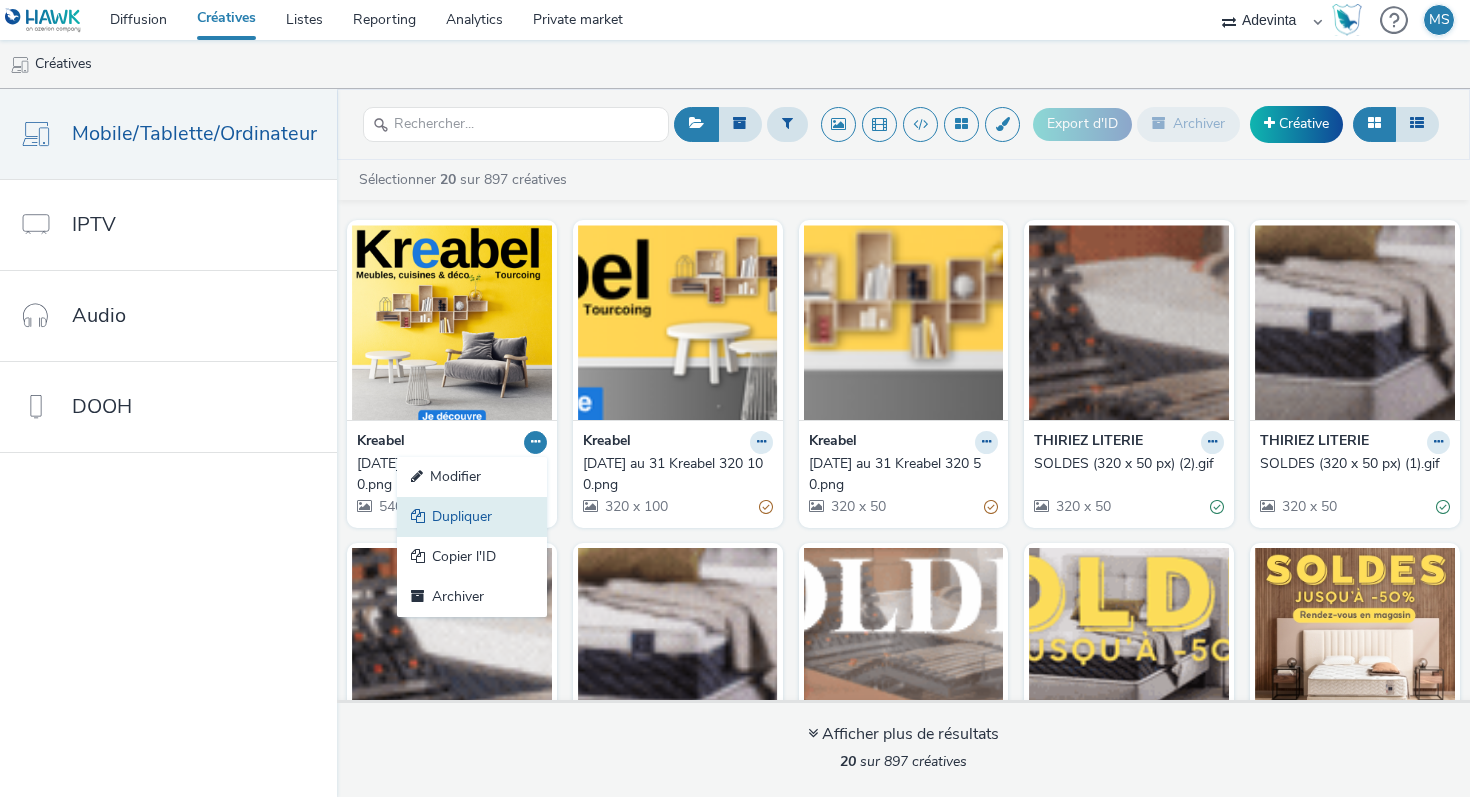 click on "Dupliquer" at bounding box center [472, 517] 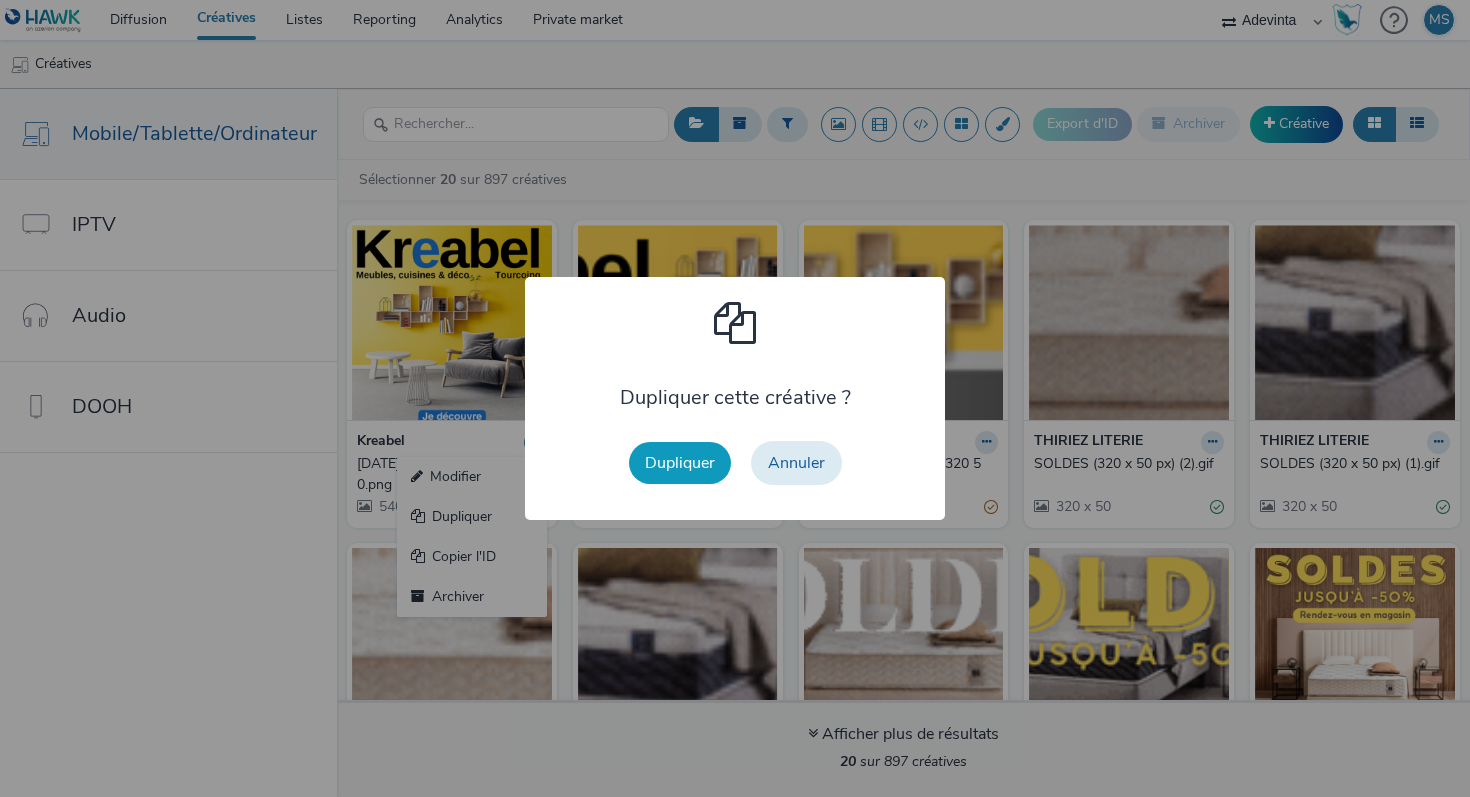 click on "Dupliquer" at bounding box center [680, 463] 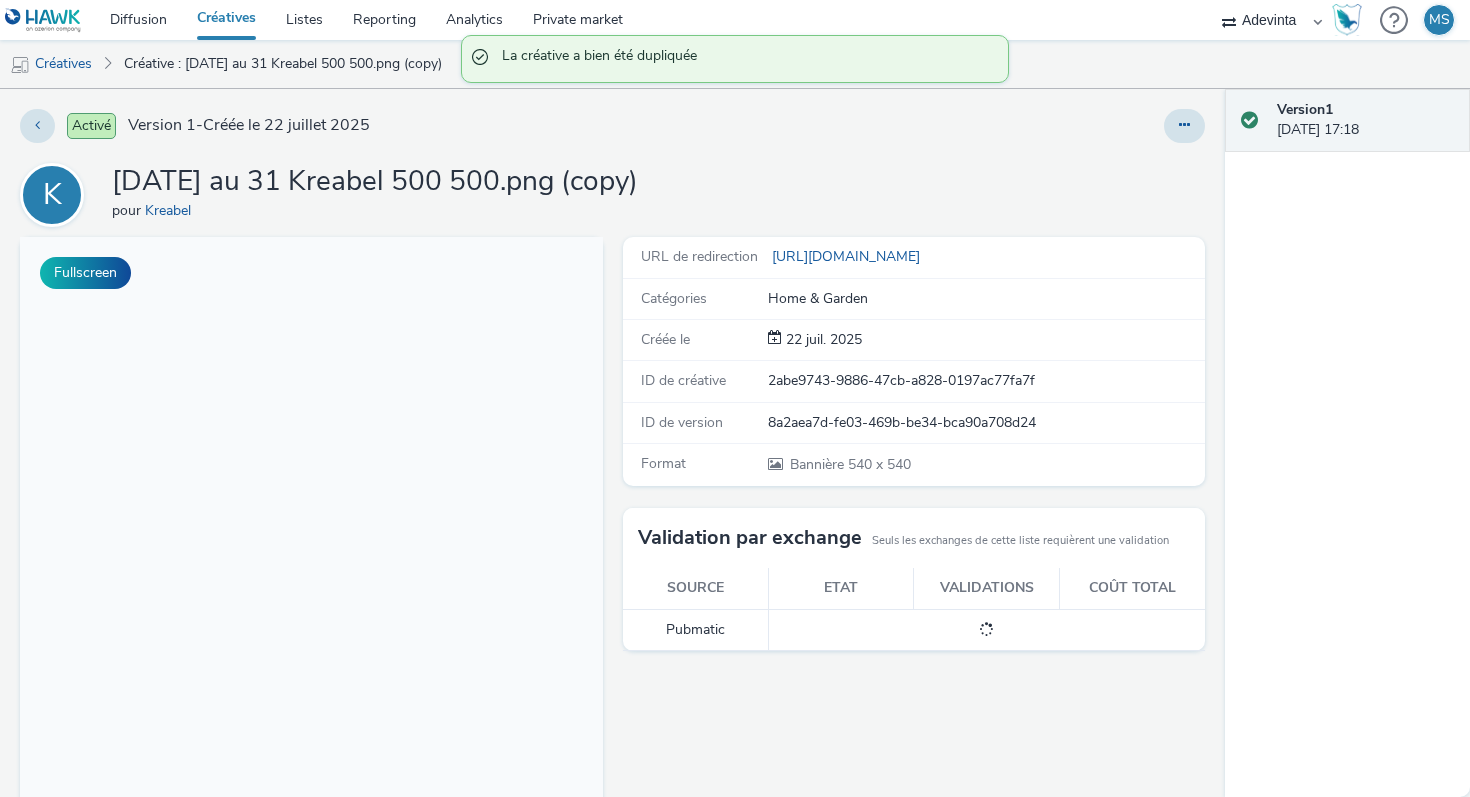 scroll, scrollTop: 0, scrollLeft: 0, axis: both 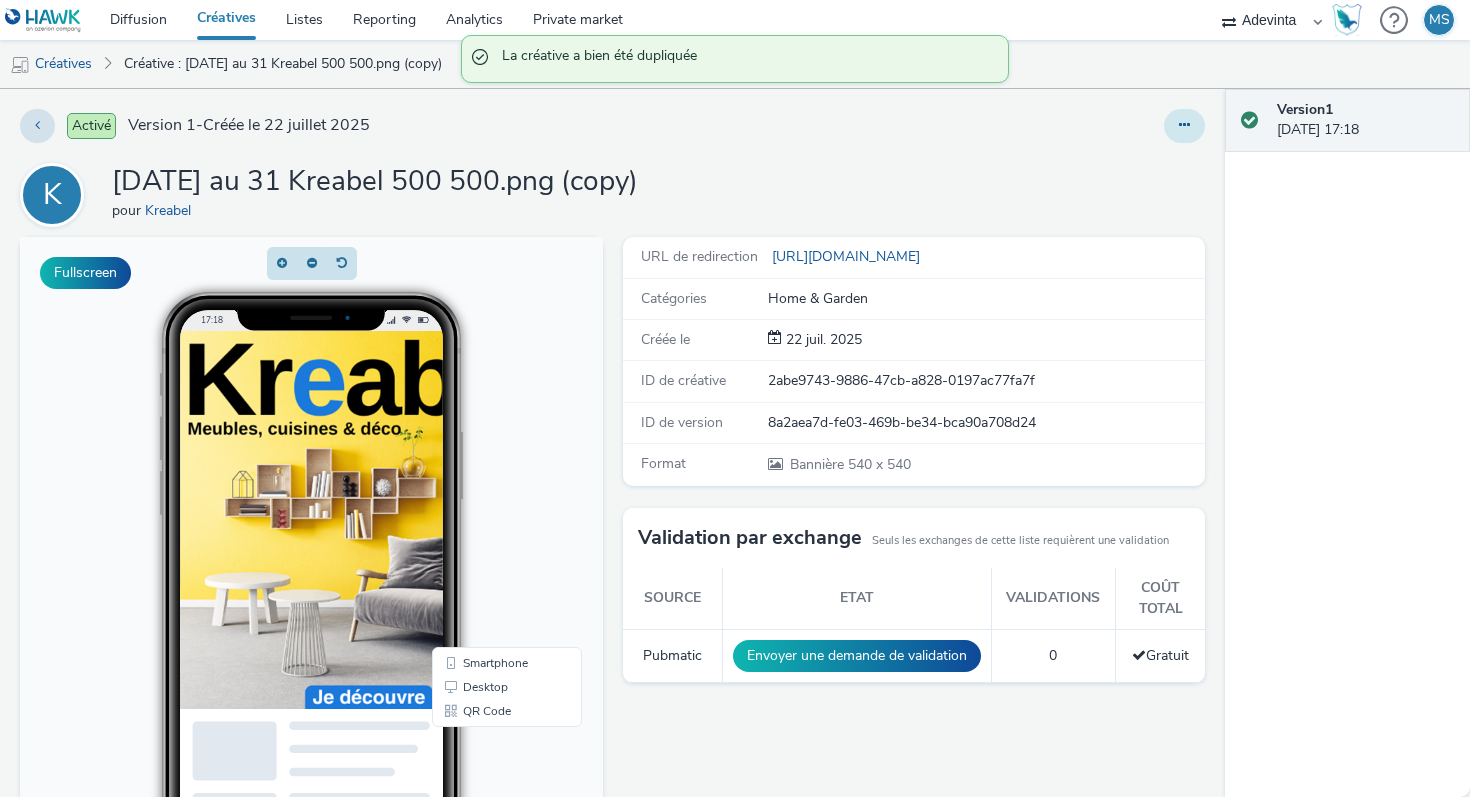 click at bounding box center [1184, 126] 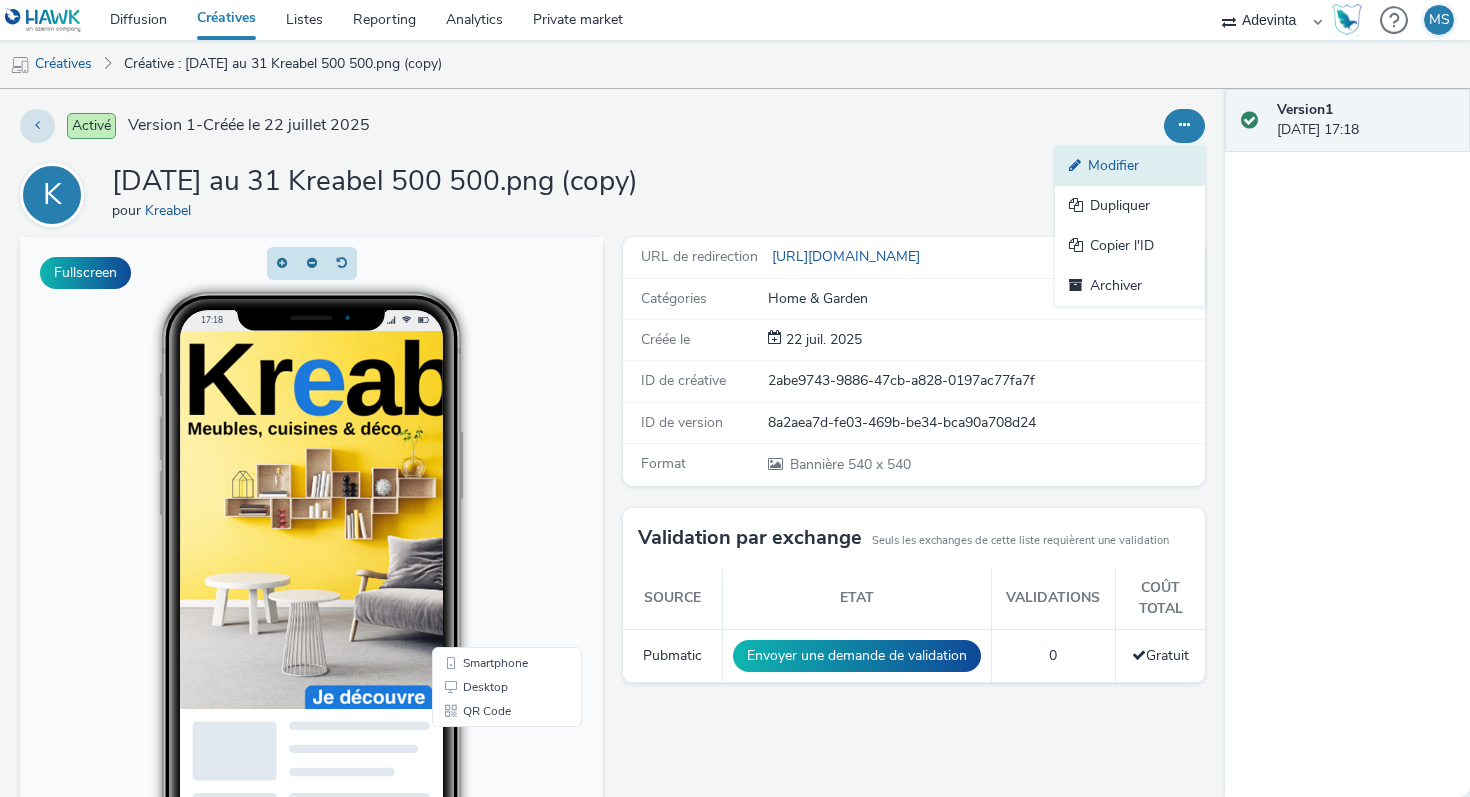 click on "Modifier" at bounding box center [1130, 166] 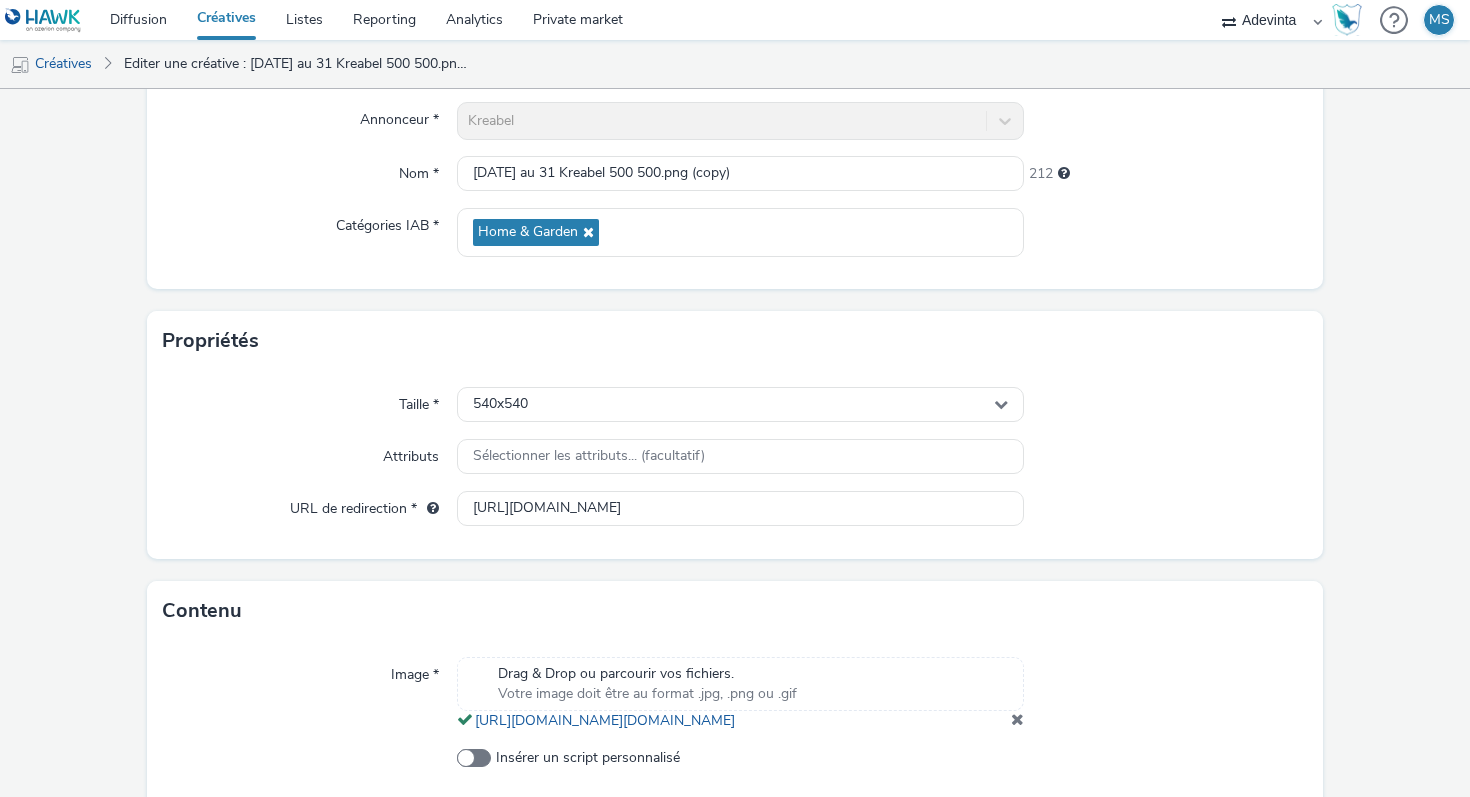 scroll, scrollTop: 200, scrollLeft: 0, axis: vertical 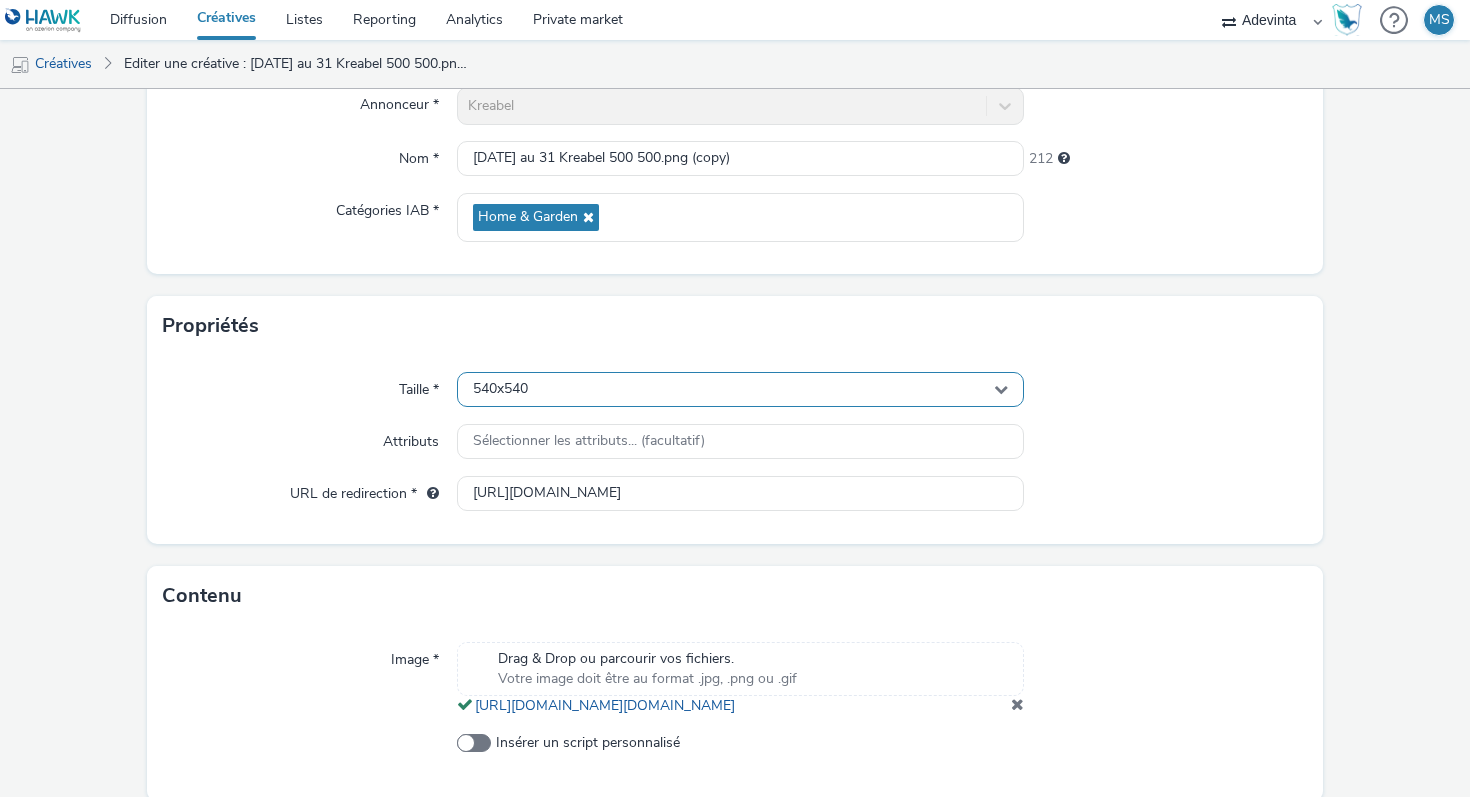 click on "540x540" at bounding box center (500, 389) 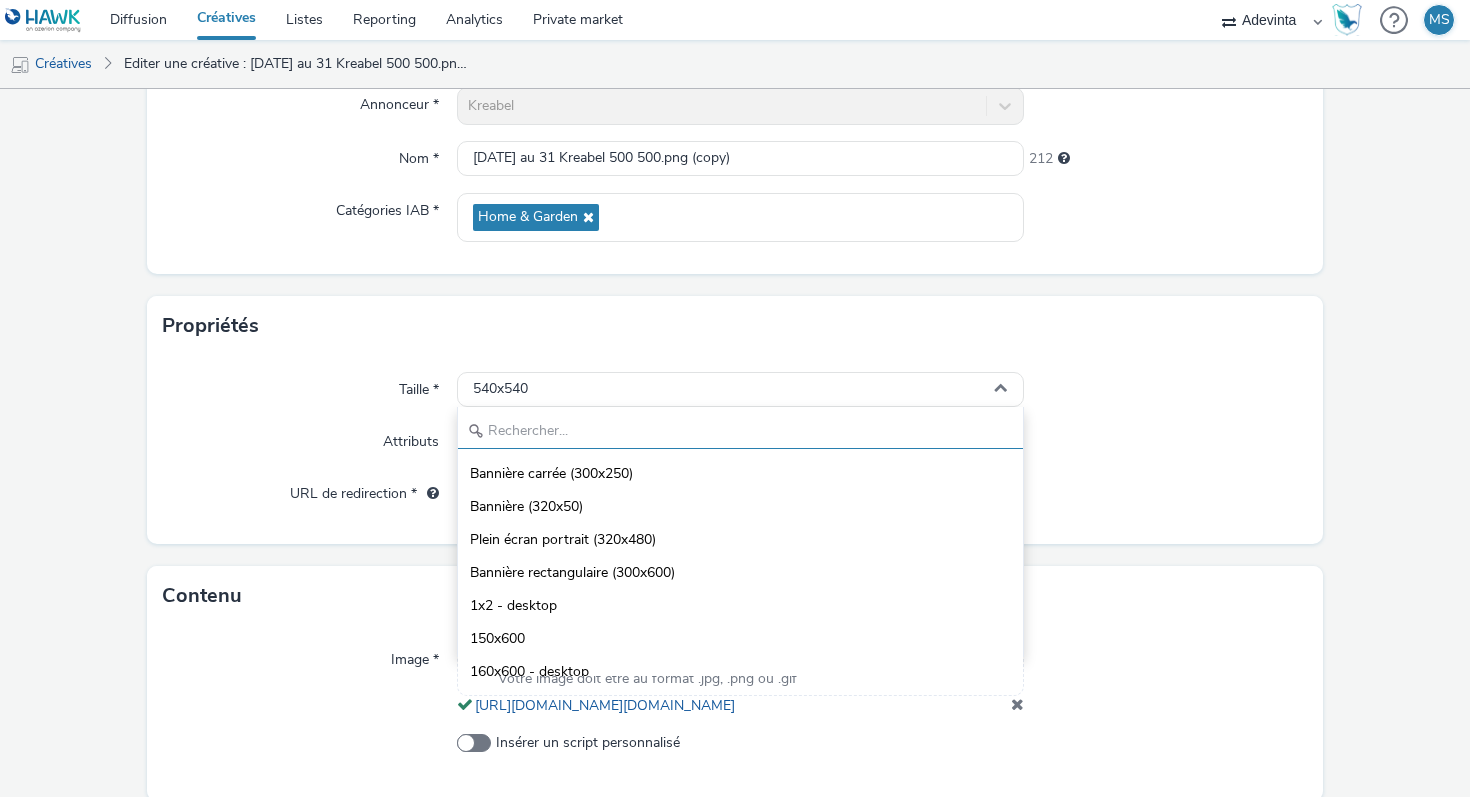 click at bounding box center [740, 431] 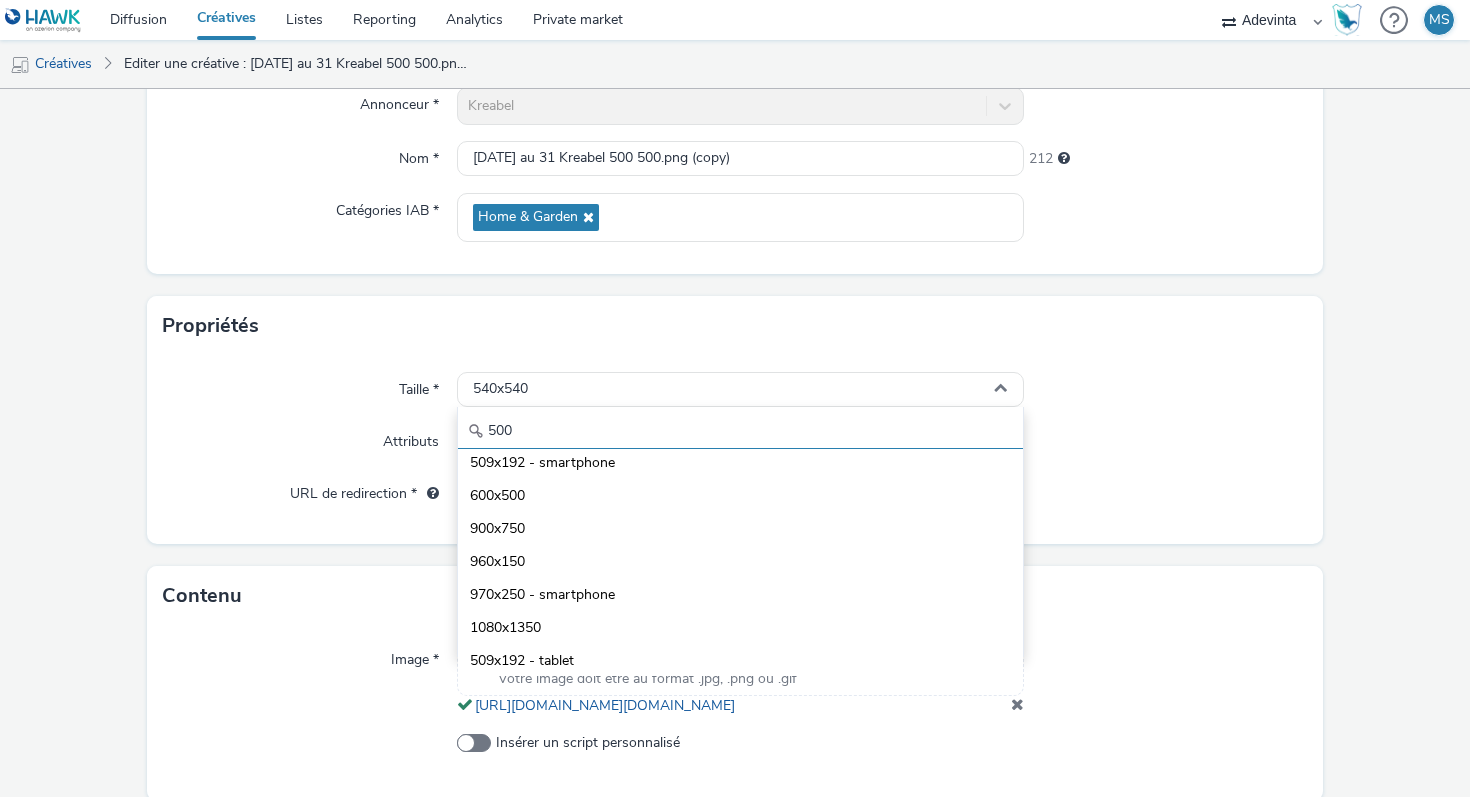 scroll, scrollTop: 0, scrollLeft: 0, axis: both 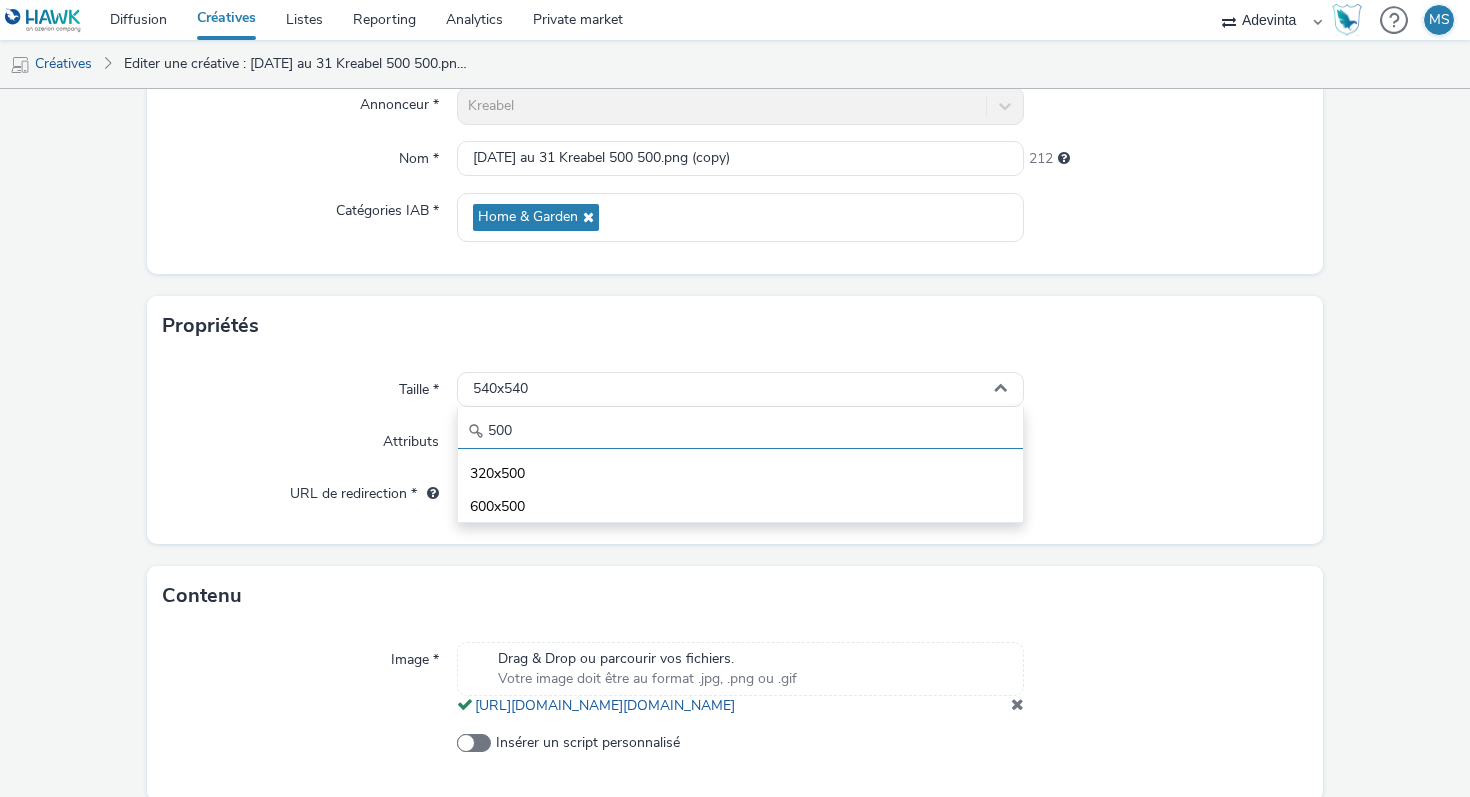 click on "500" at bounding box center (740, 431) 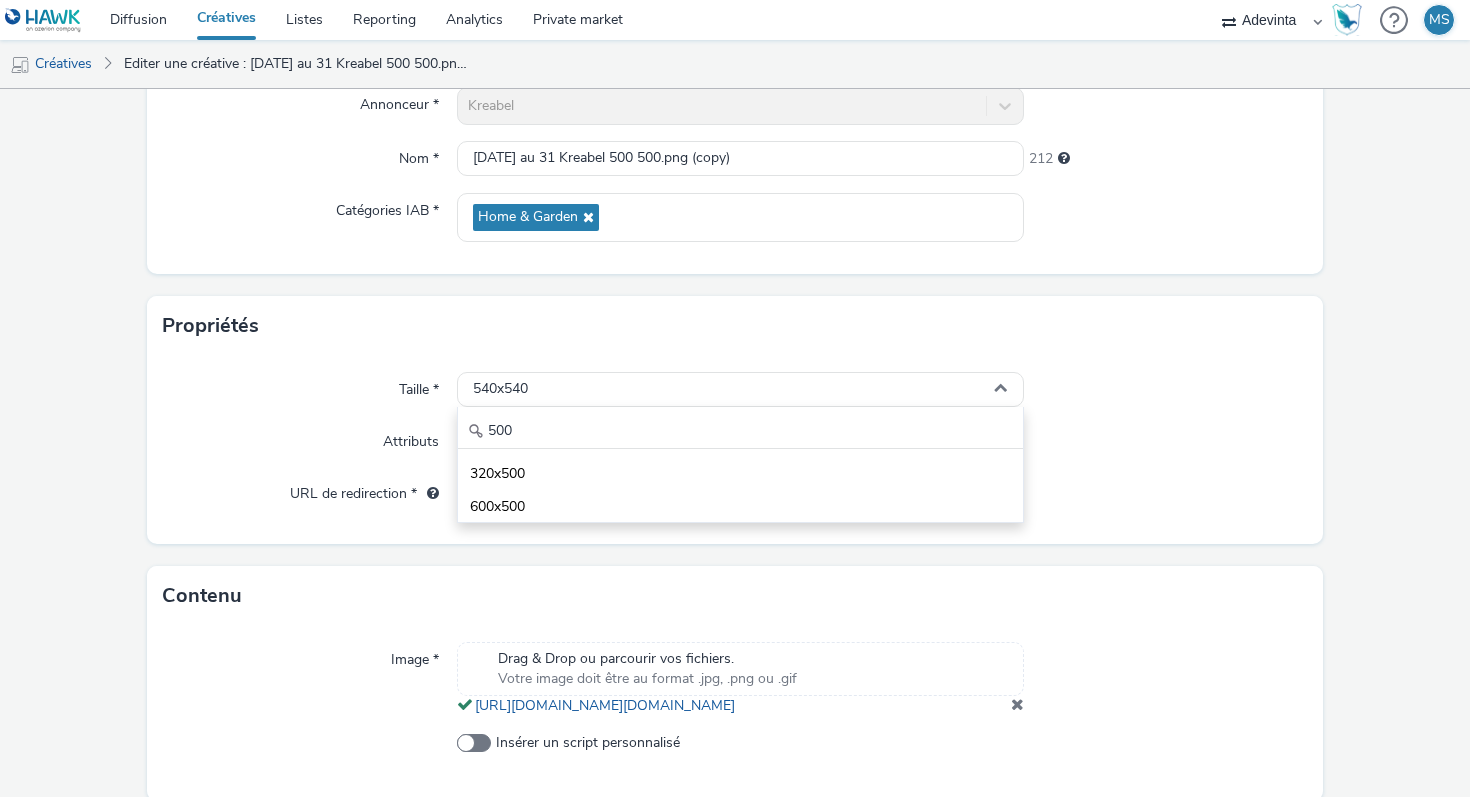 click on "Attributs" at bounding box center (411, 438) 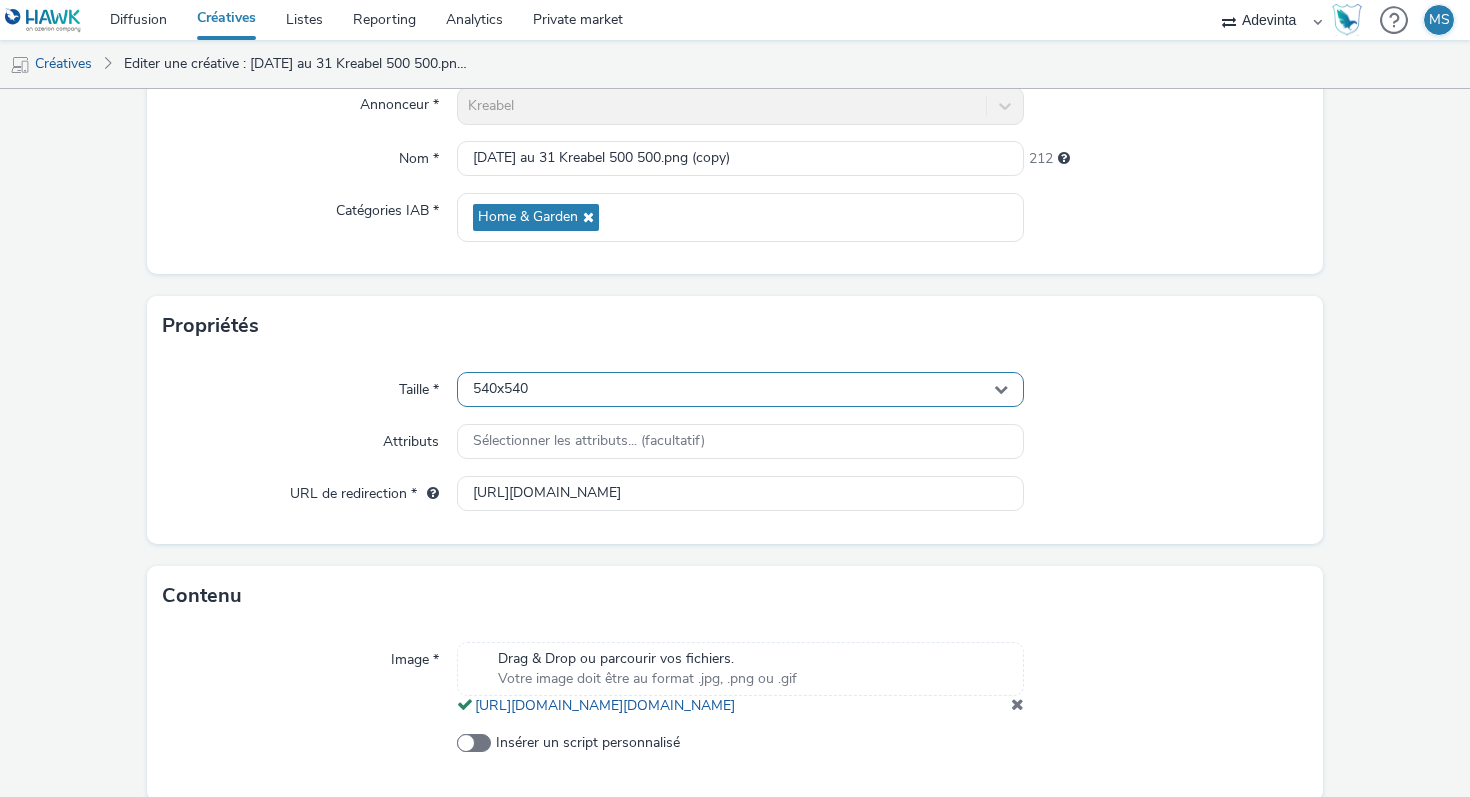 click on "540x540" at bounding box center [500, 389] 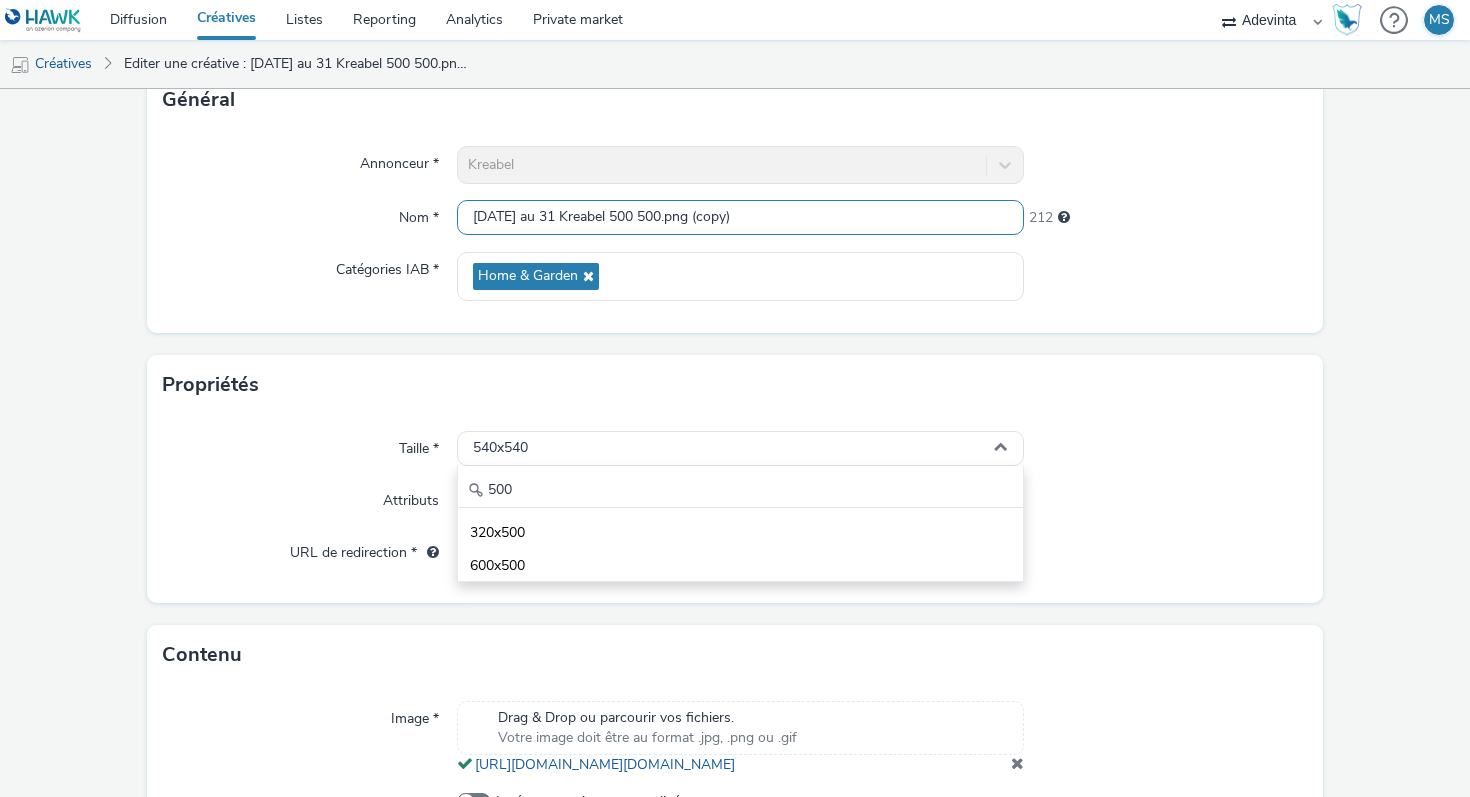 scroll, scrollTop: 0, scrollLeft: 0, axis: both 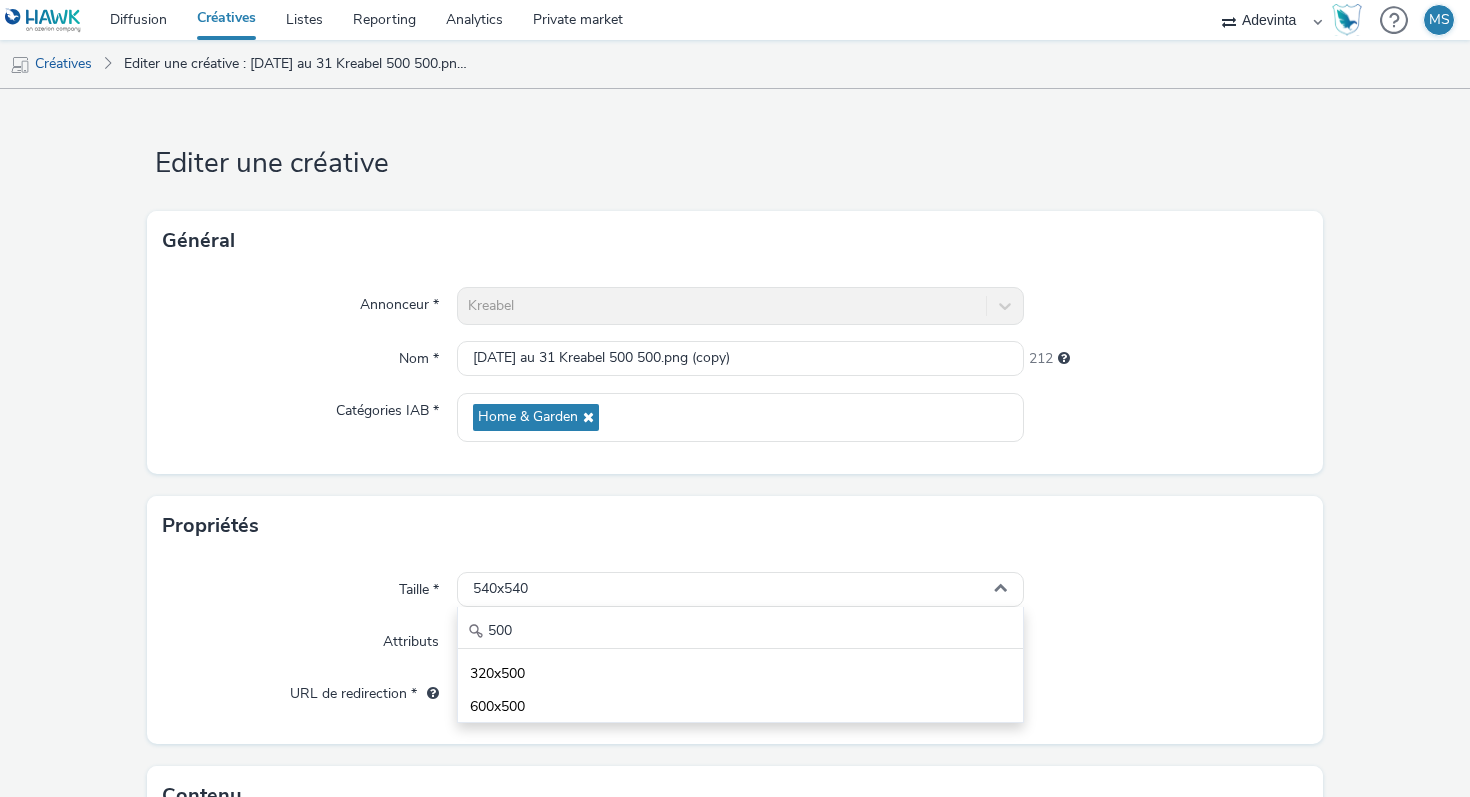 click on "Créatives" at bounding box center (226, 20) 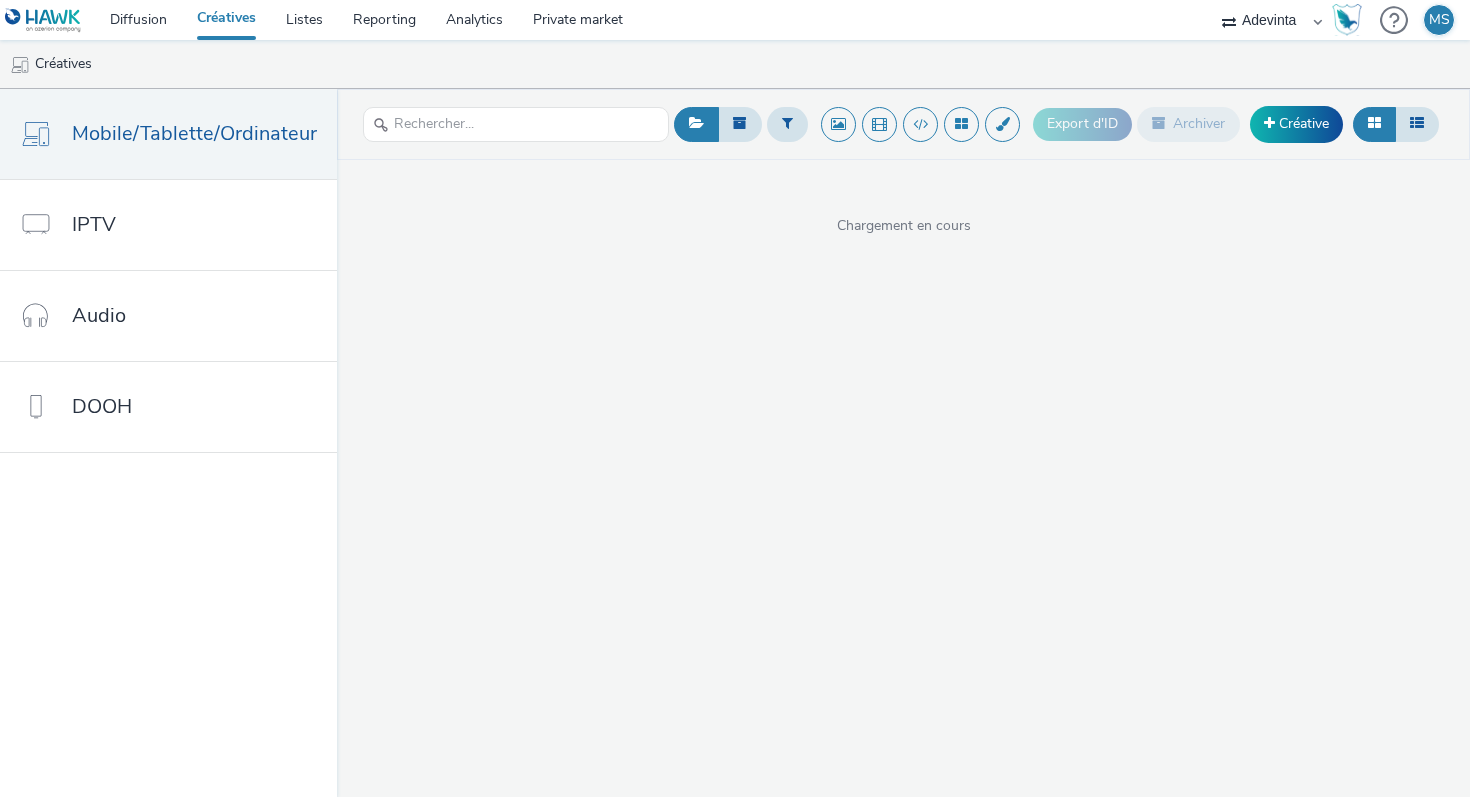 click on "Créatives" at bounding box center (226, 20) 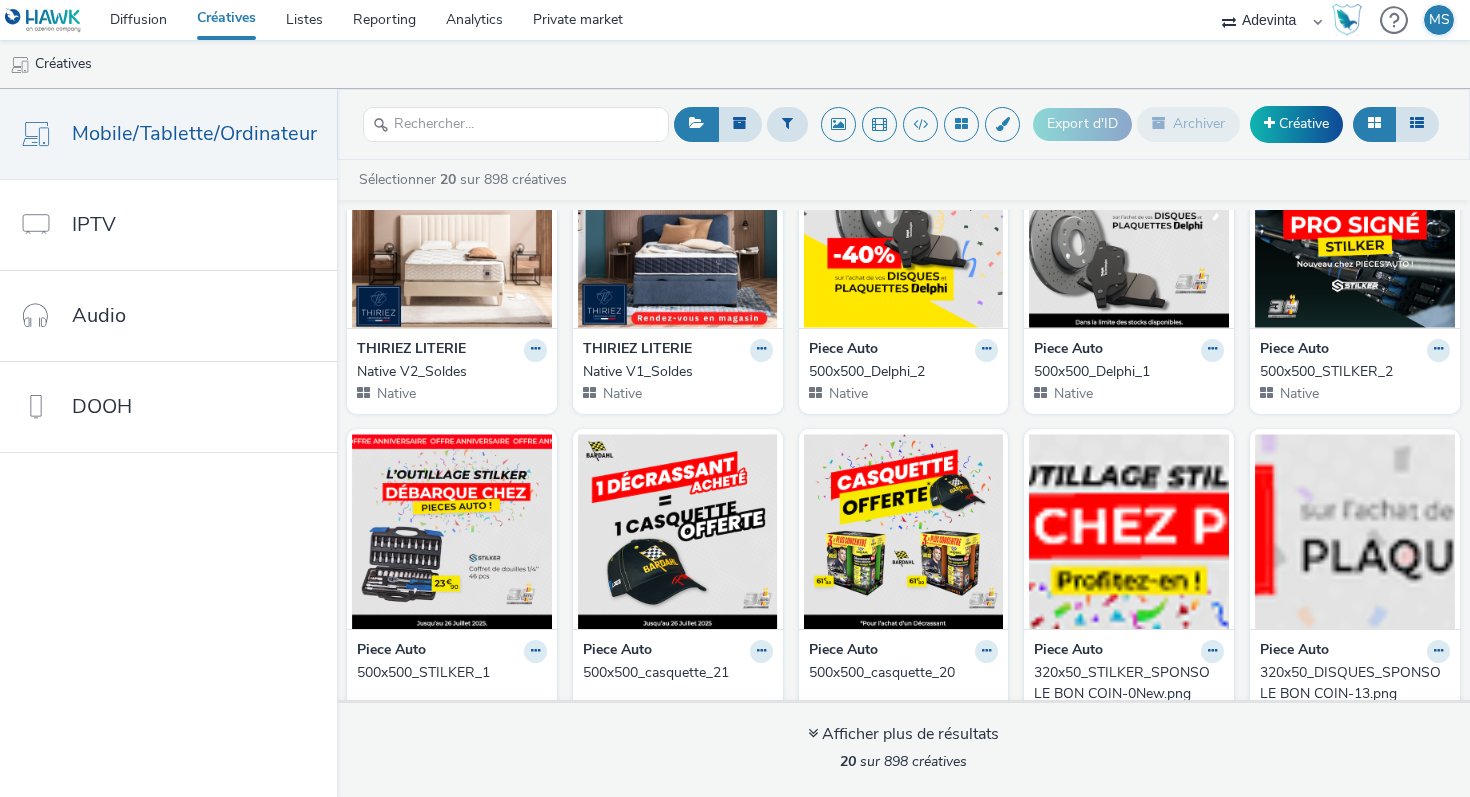 scroll, scrollTop: 782, scrollLeft: 0, axis: vertical 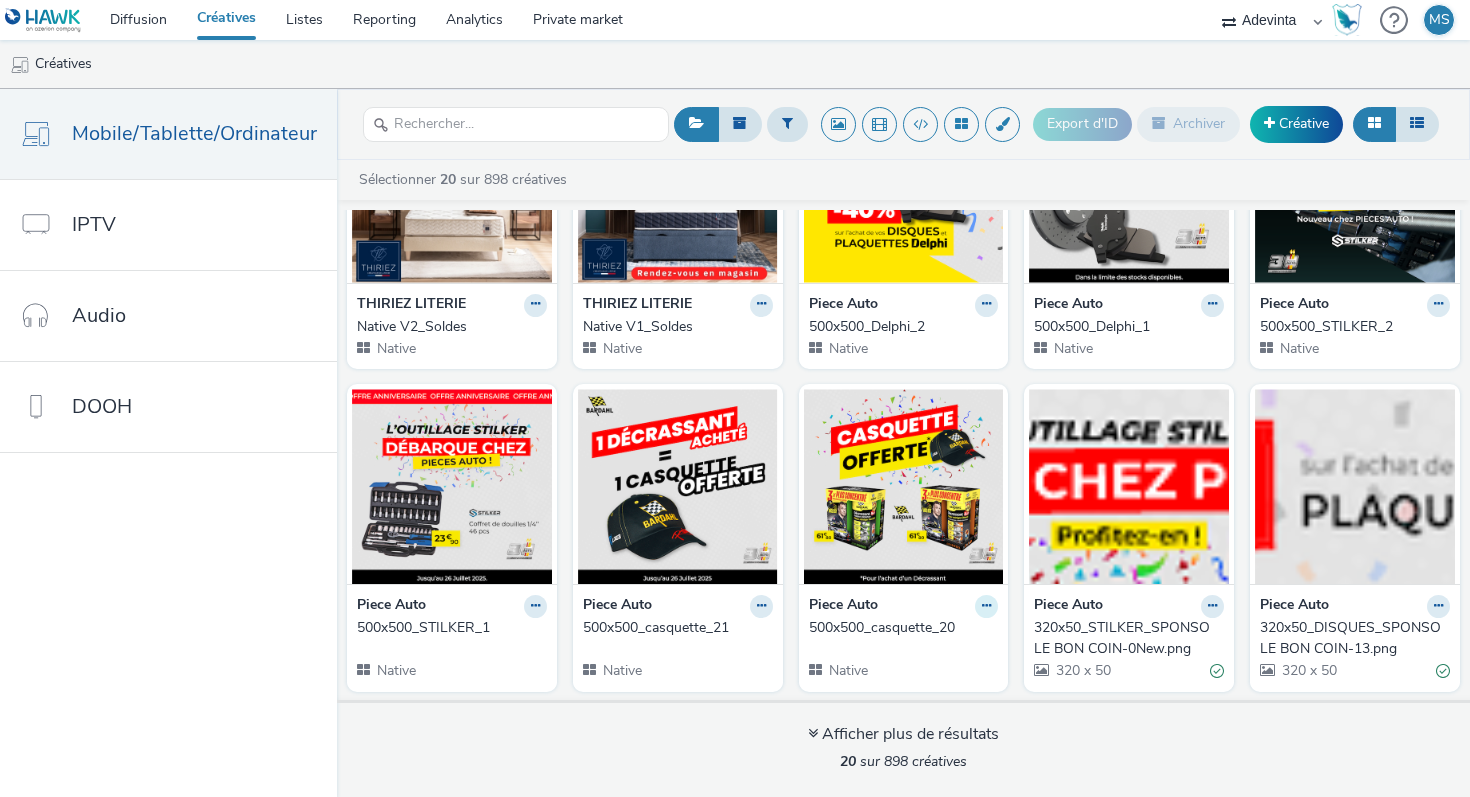 click at bounding box center [535, -340] 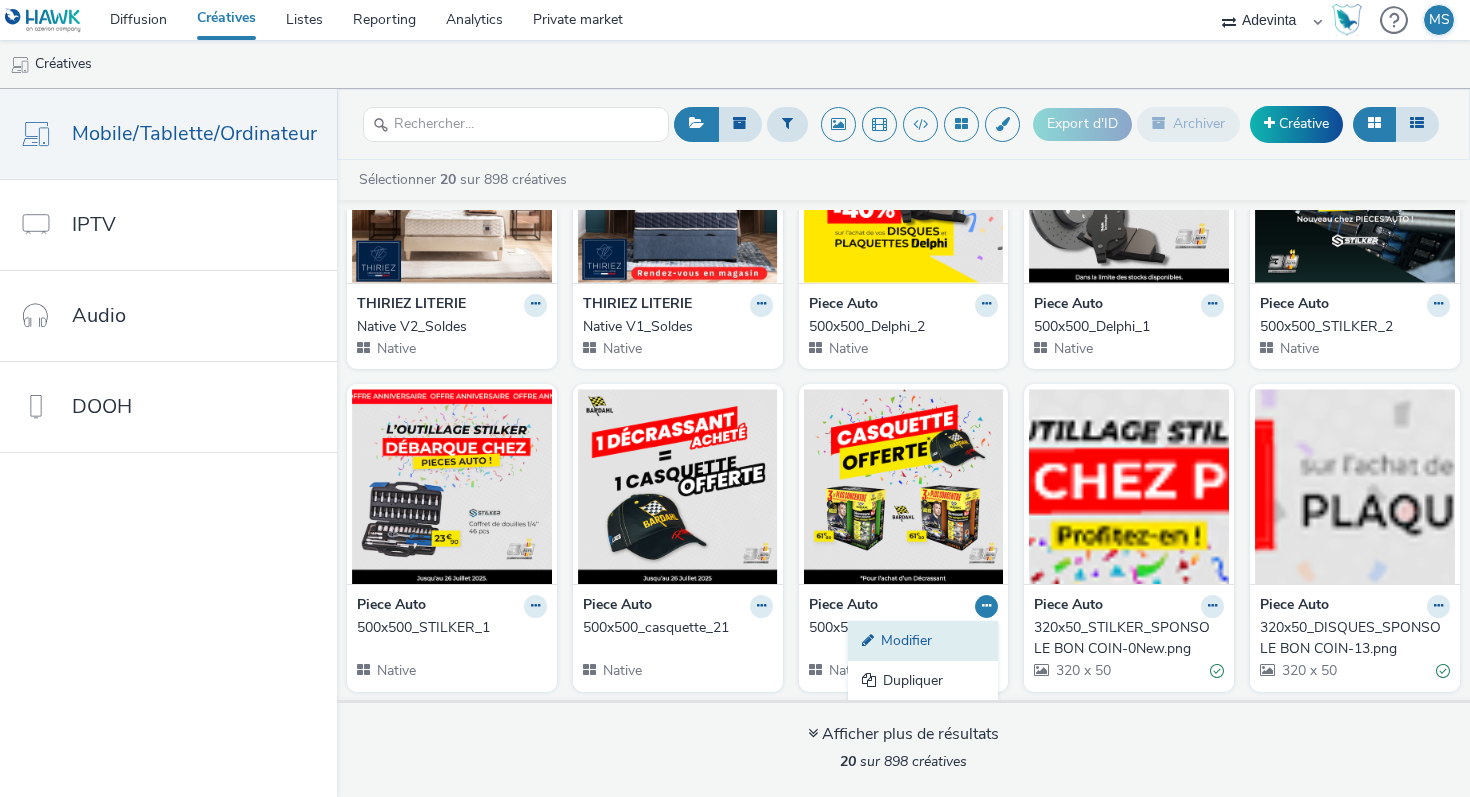 click on "Modifier" at bounding box center [923, 641] 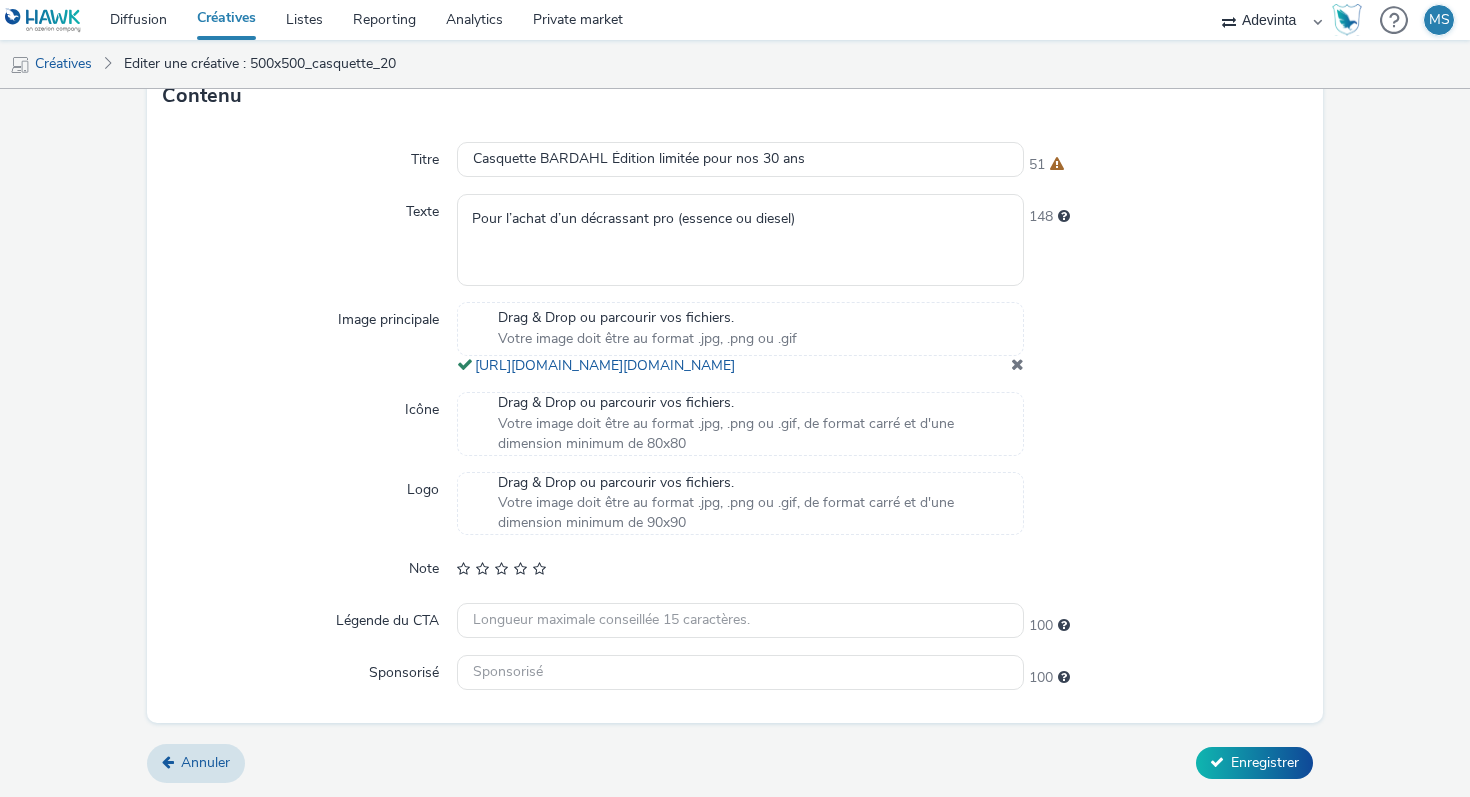 scroll, scrollTop: 0, scrollLeft: 0, axis: both 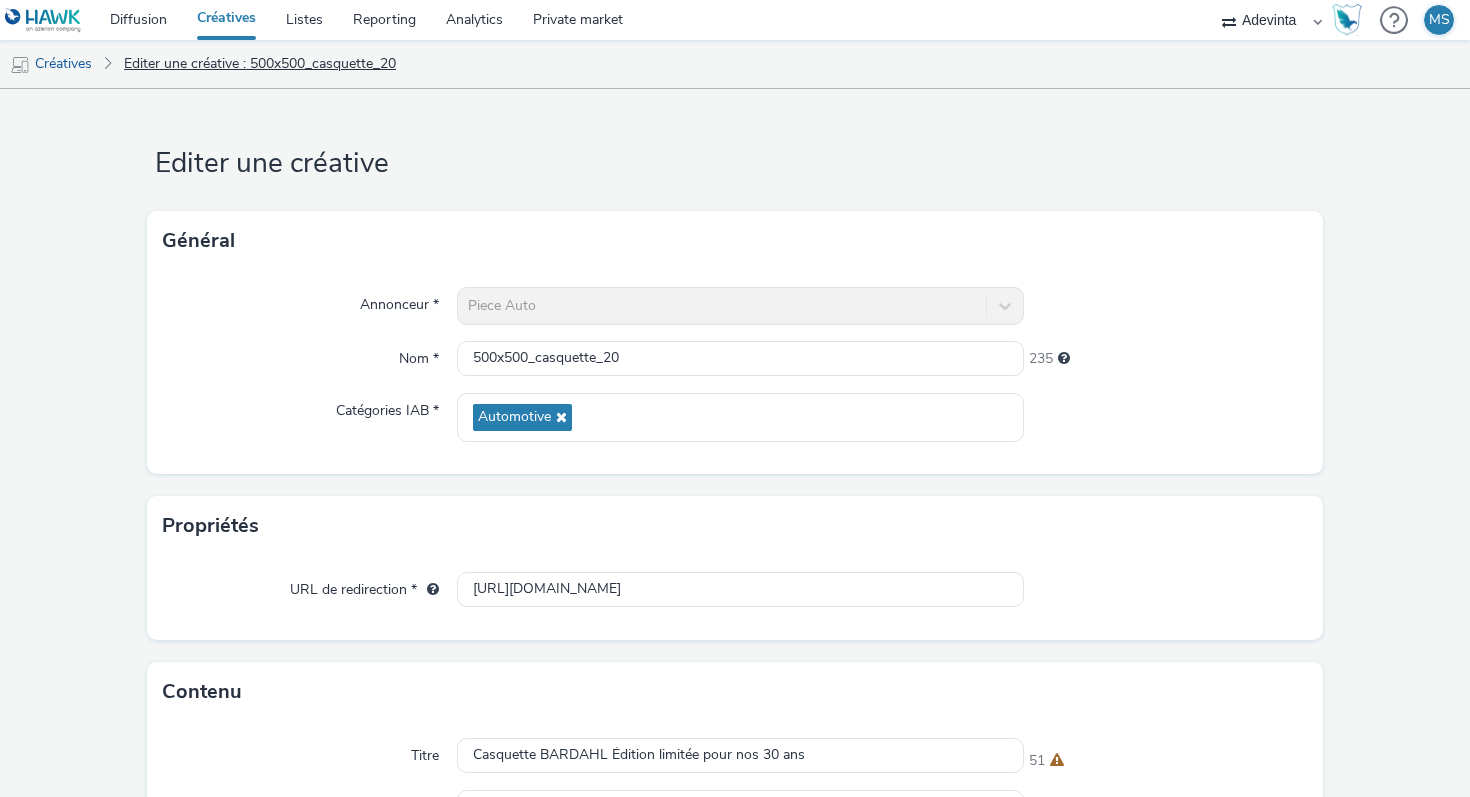 click on "Editer une créative : 500x500_casquette_20" at bounding box center [260, 64] 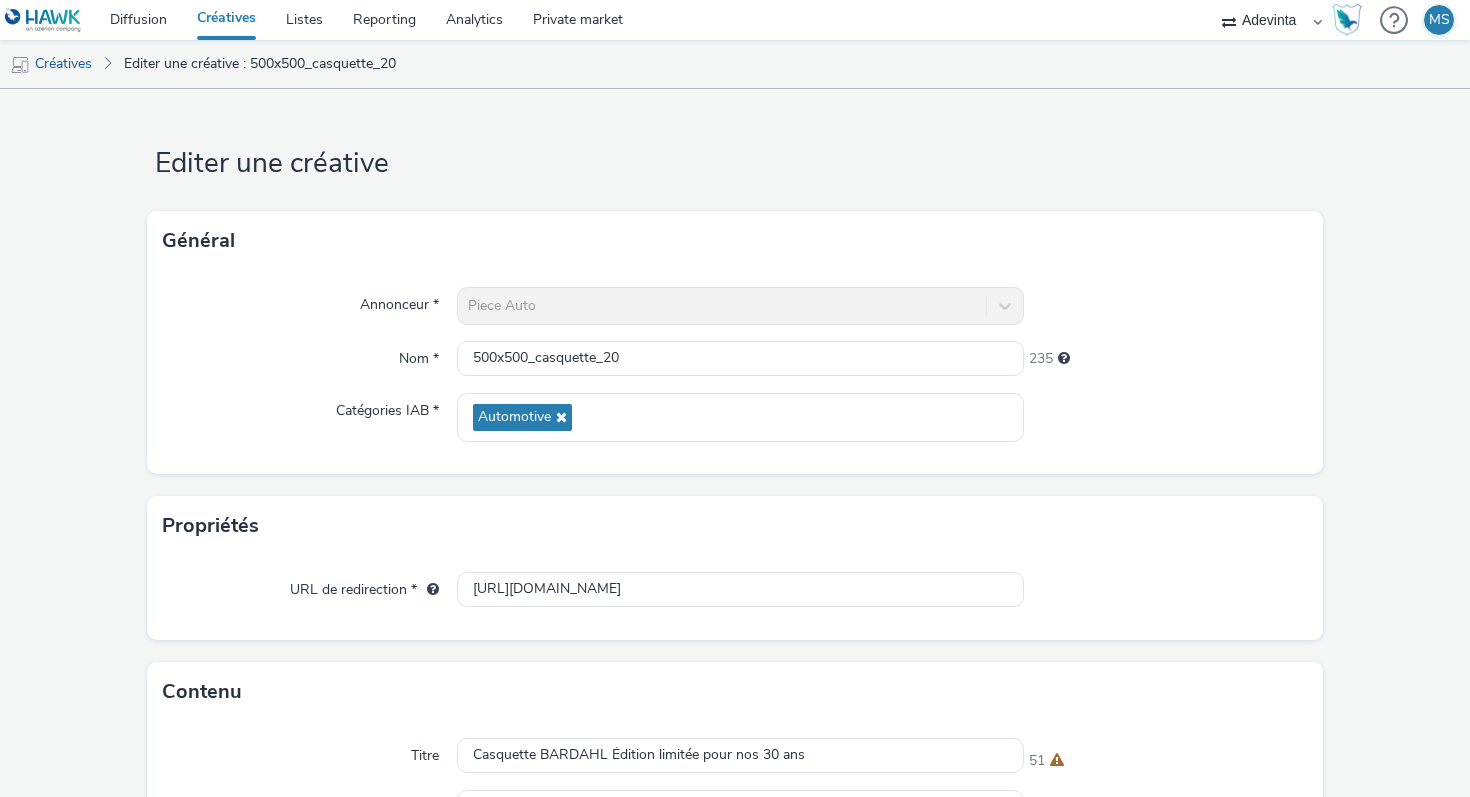 click on "Créatives" at bounding box center [226, 20] 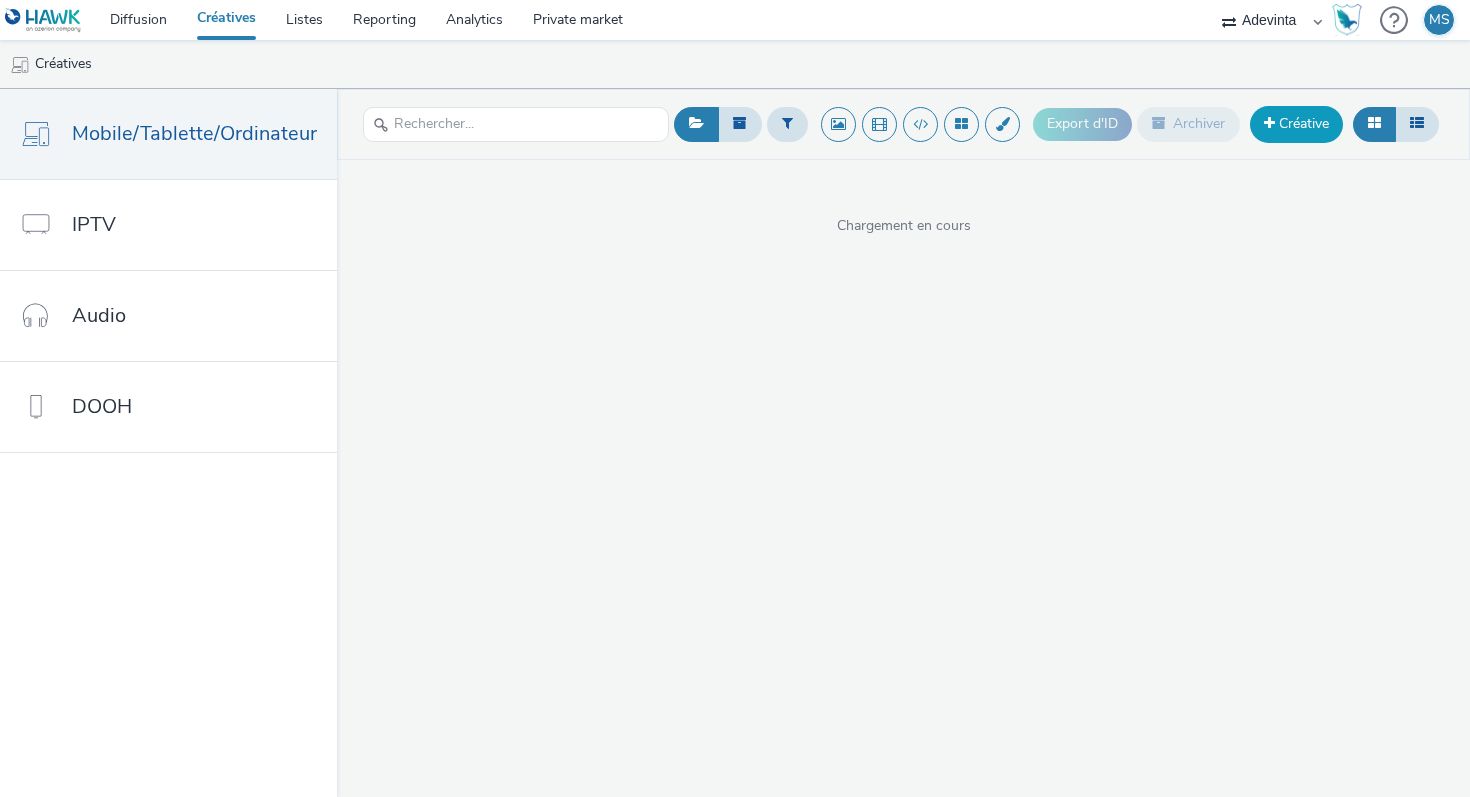 click on "Créative" at bounding box center [1296, 124] 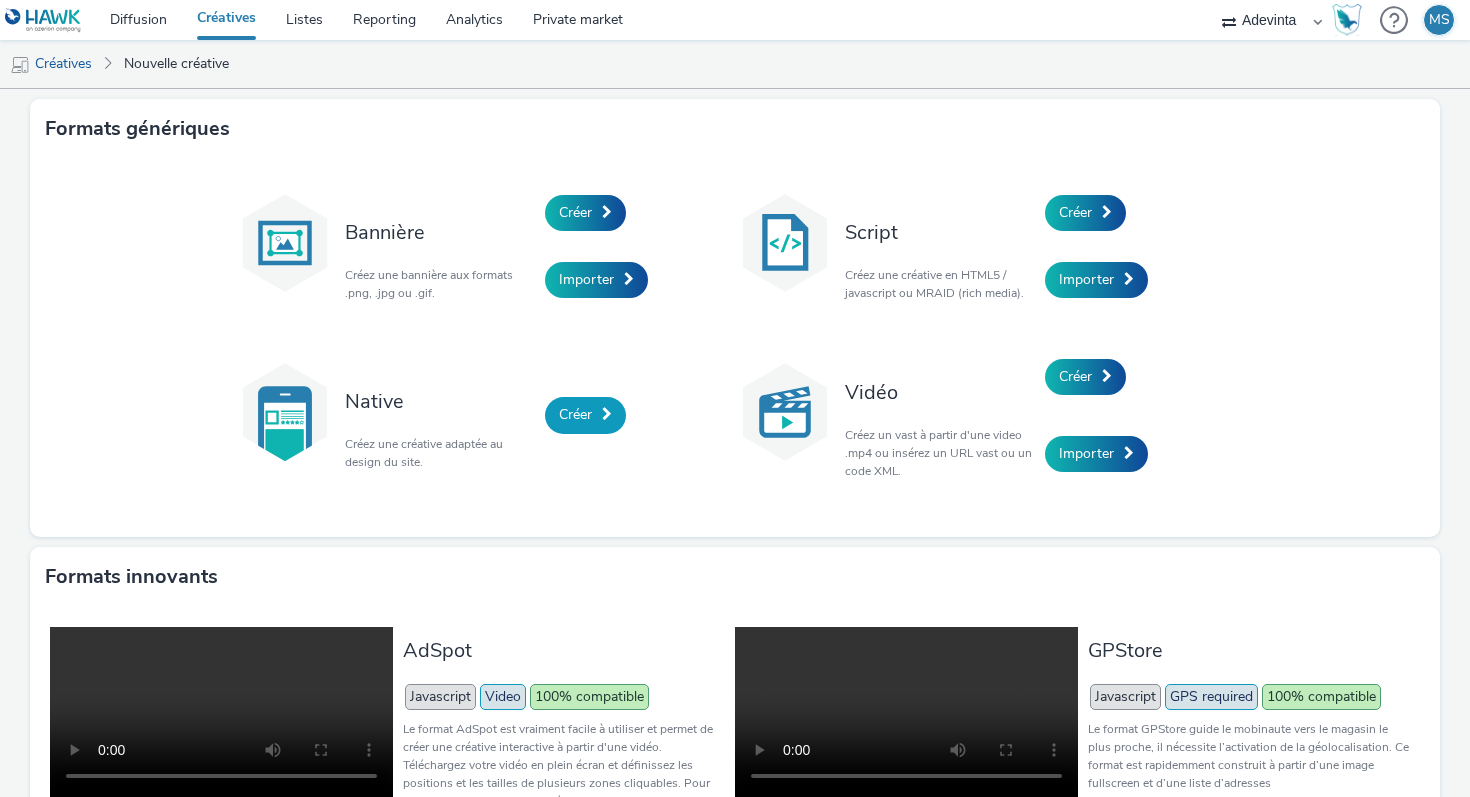 click on "Créer" at bounding box center (575, 414) 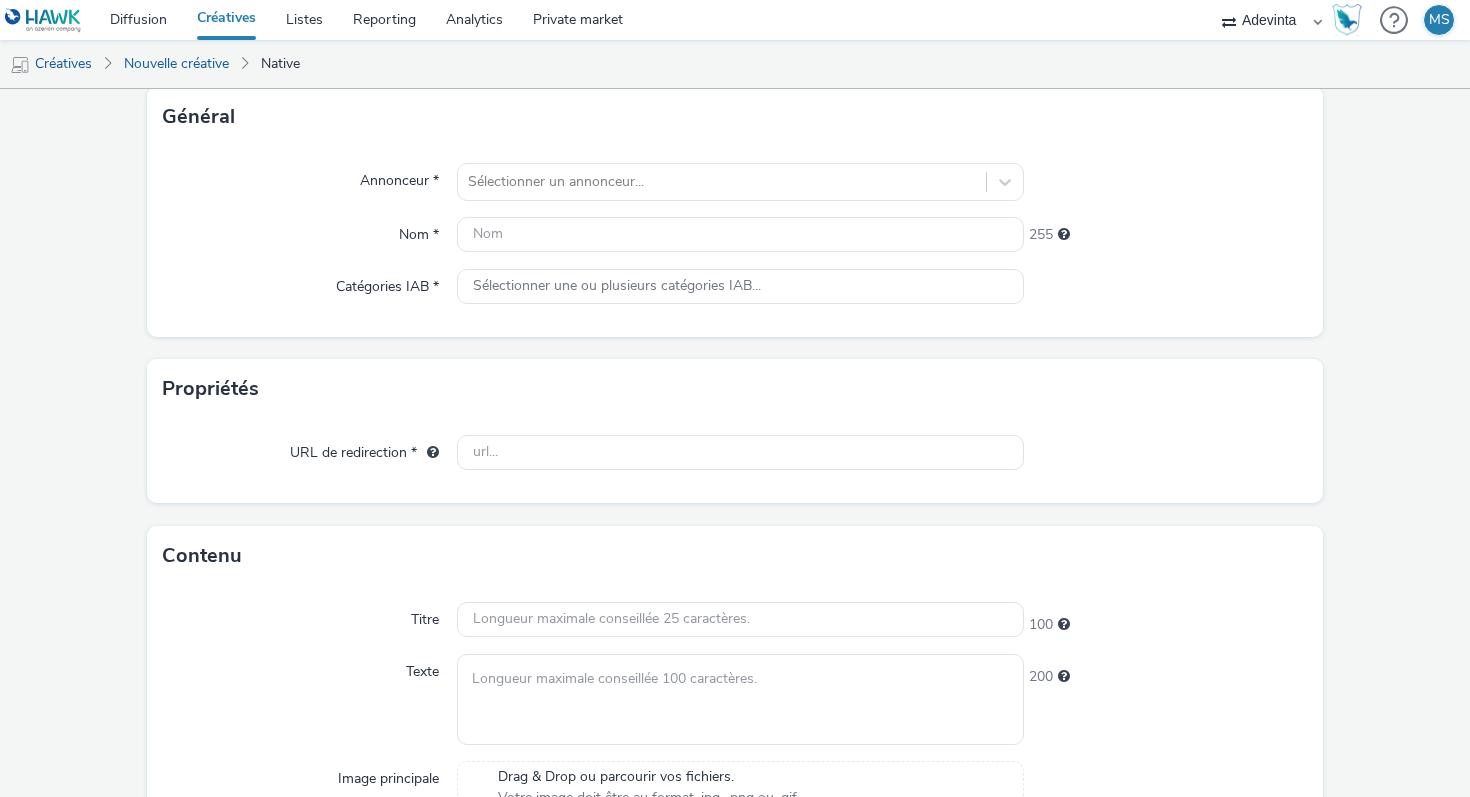 scroll, scrollTop: 150, scrollLeft: 0, axis: vertical 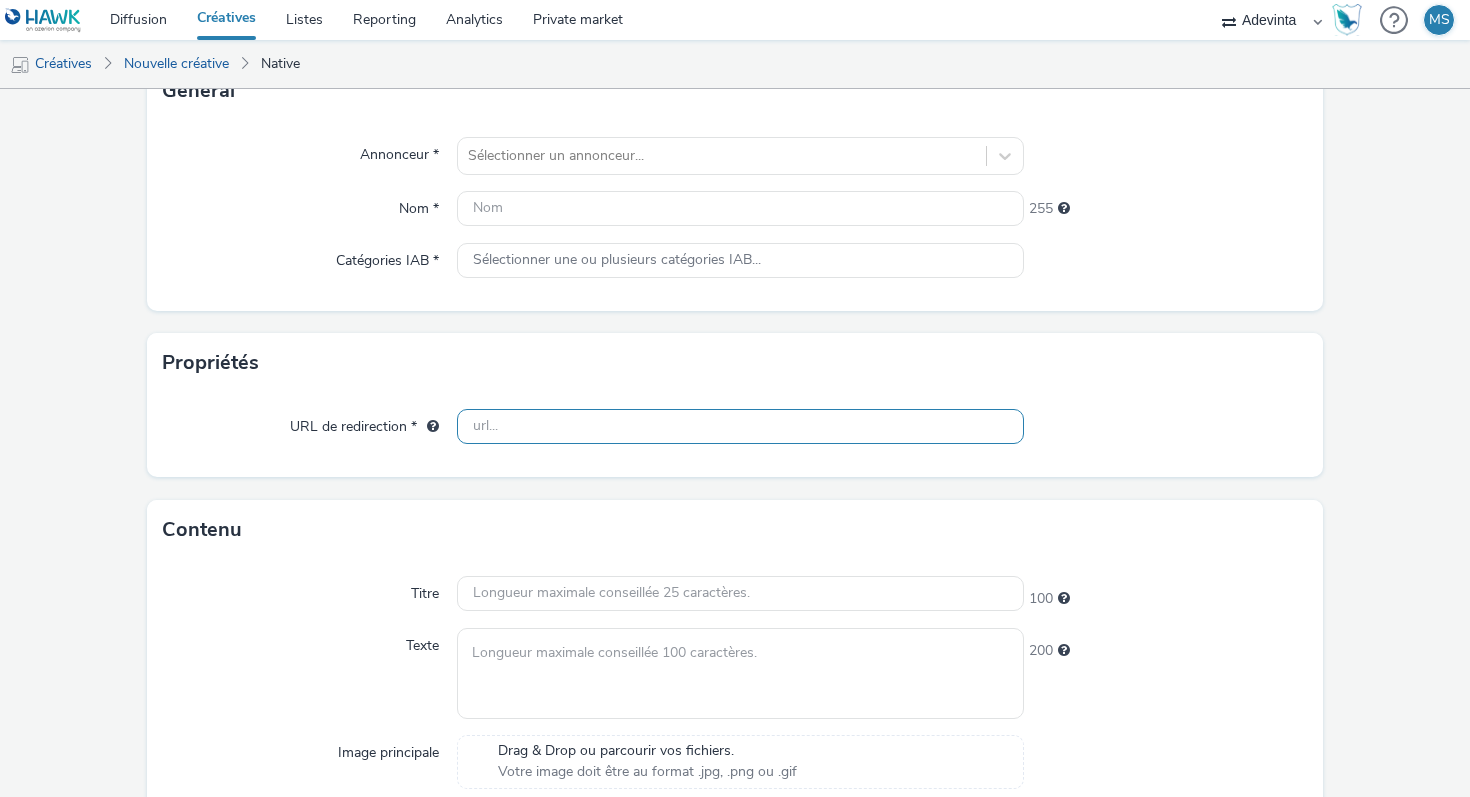 click at bounding box center (740, 426) 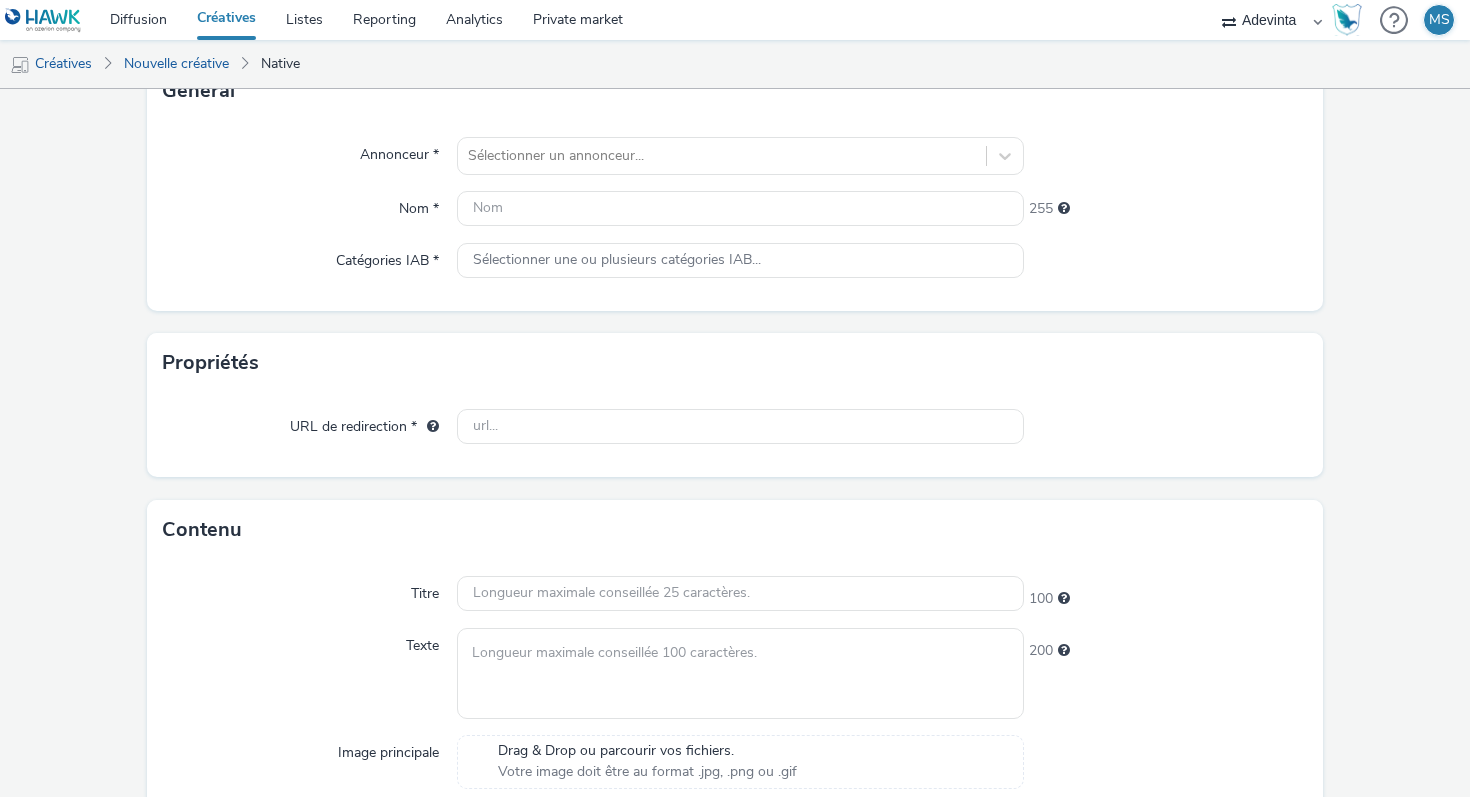 click on "Annonceur * Sélectionner un annonceur... Nom * 255 Catégories IAB * Sélectionner une ou plusieurs catégories IAB..." at bounding box center [735, 216] 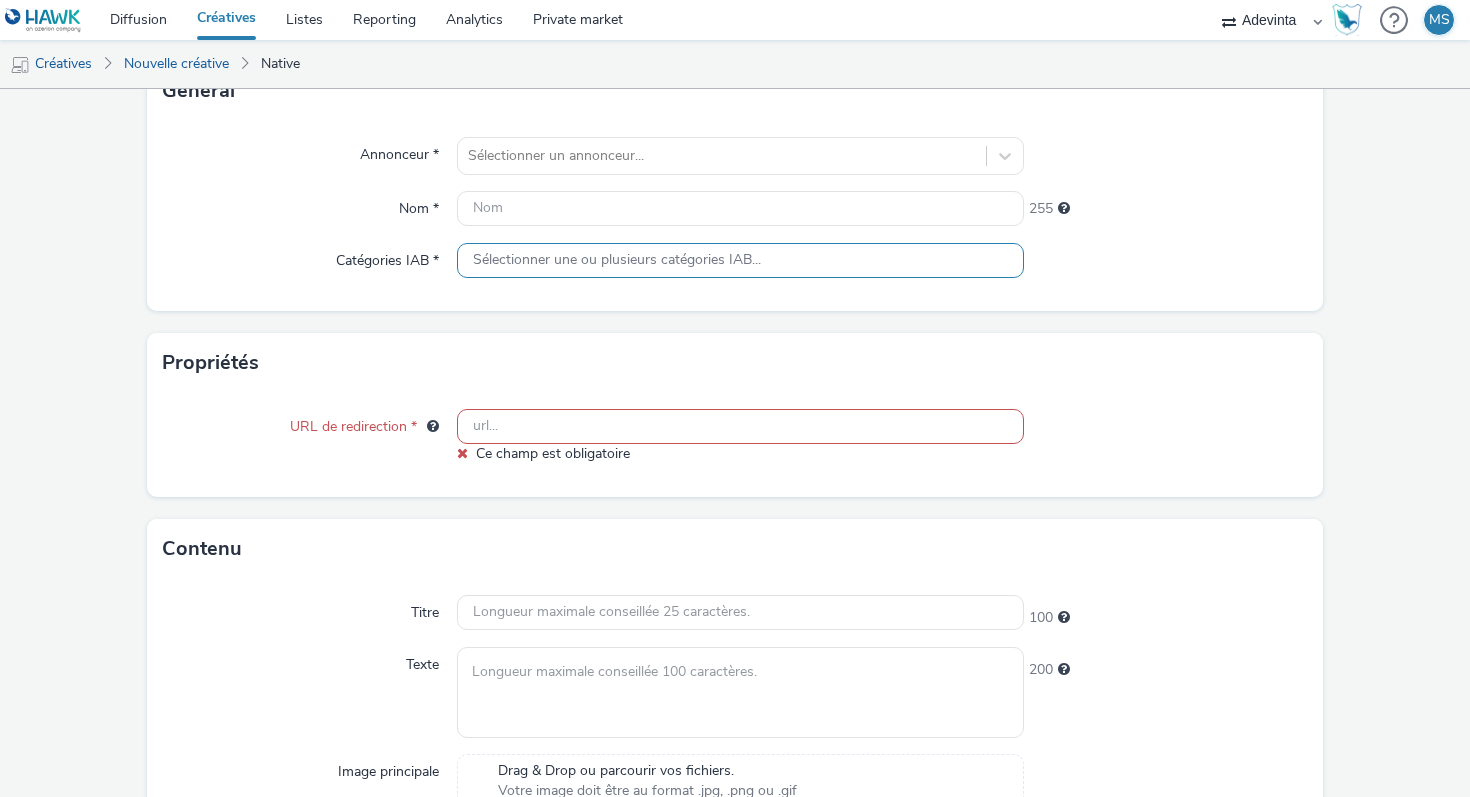click on "Sélectionner une ou plusieurs catégories IAB..." at bounding box center (617, 260) 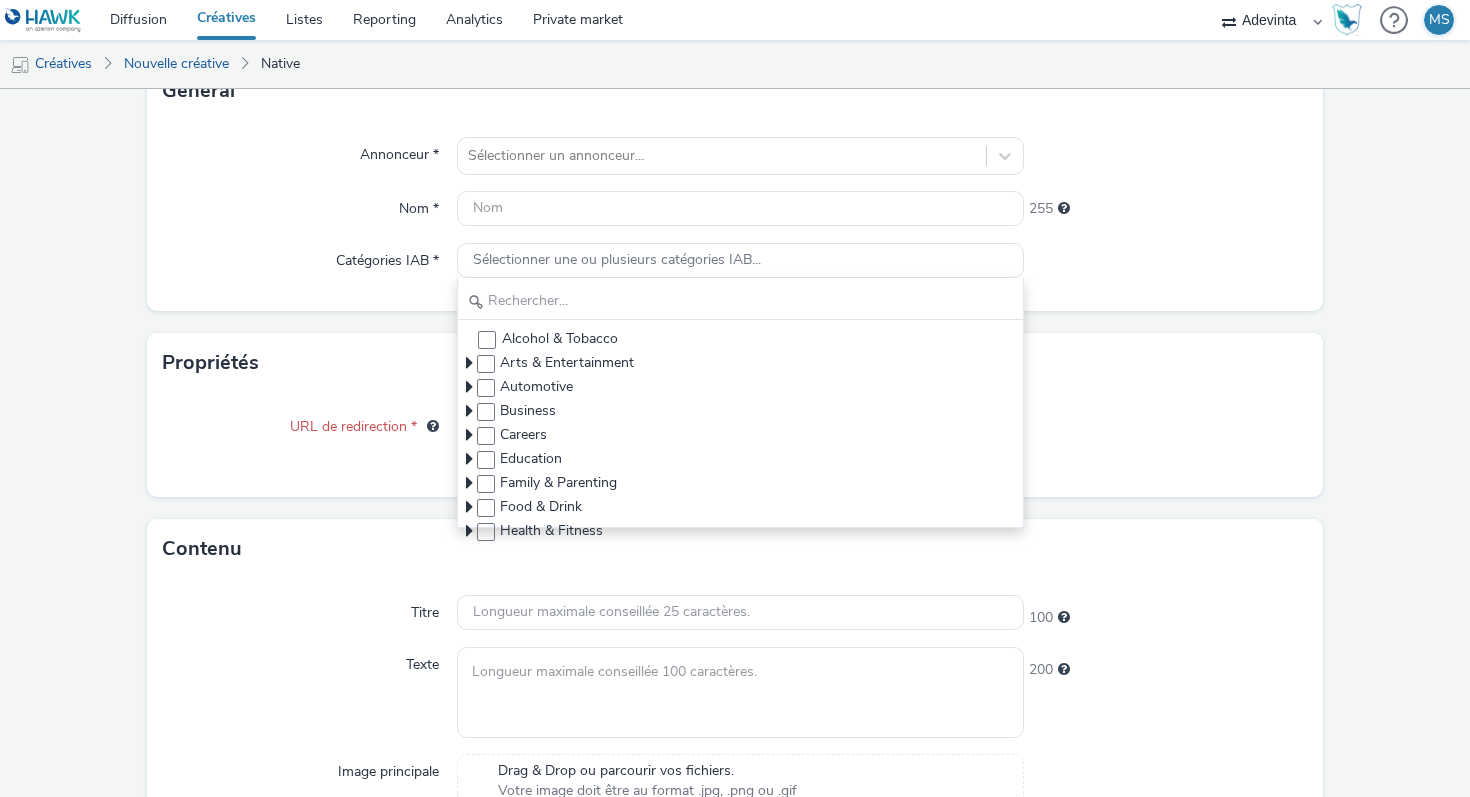 click on "Propriétés" at bounding box center [735, 363] 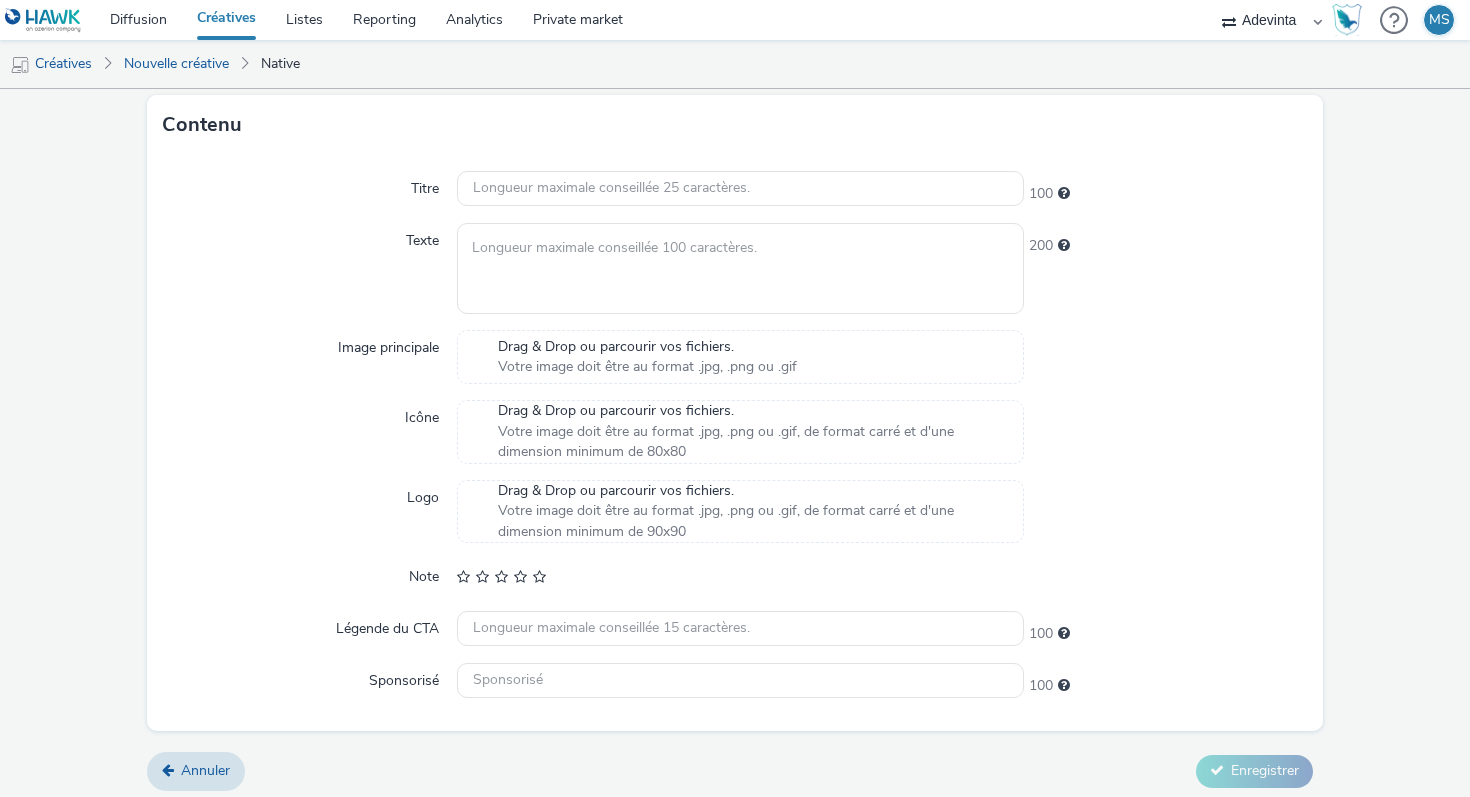 scroll, scrollTop: 582, scrollLeft: 0, axis: vertical 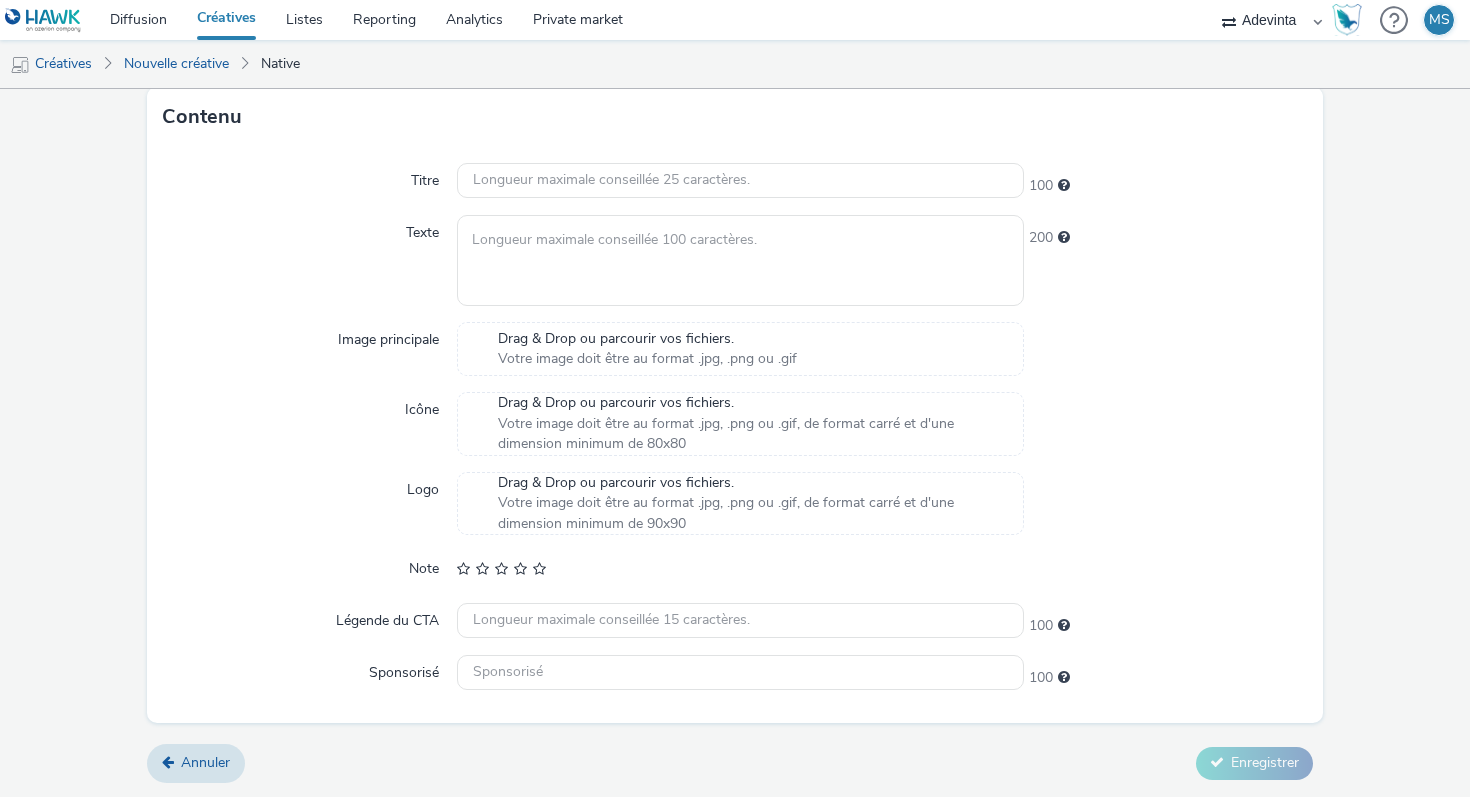 click on "Votre image doit être au format .jpg, .png ou .gif" at bounding box center (647, 359) 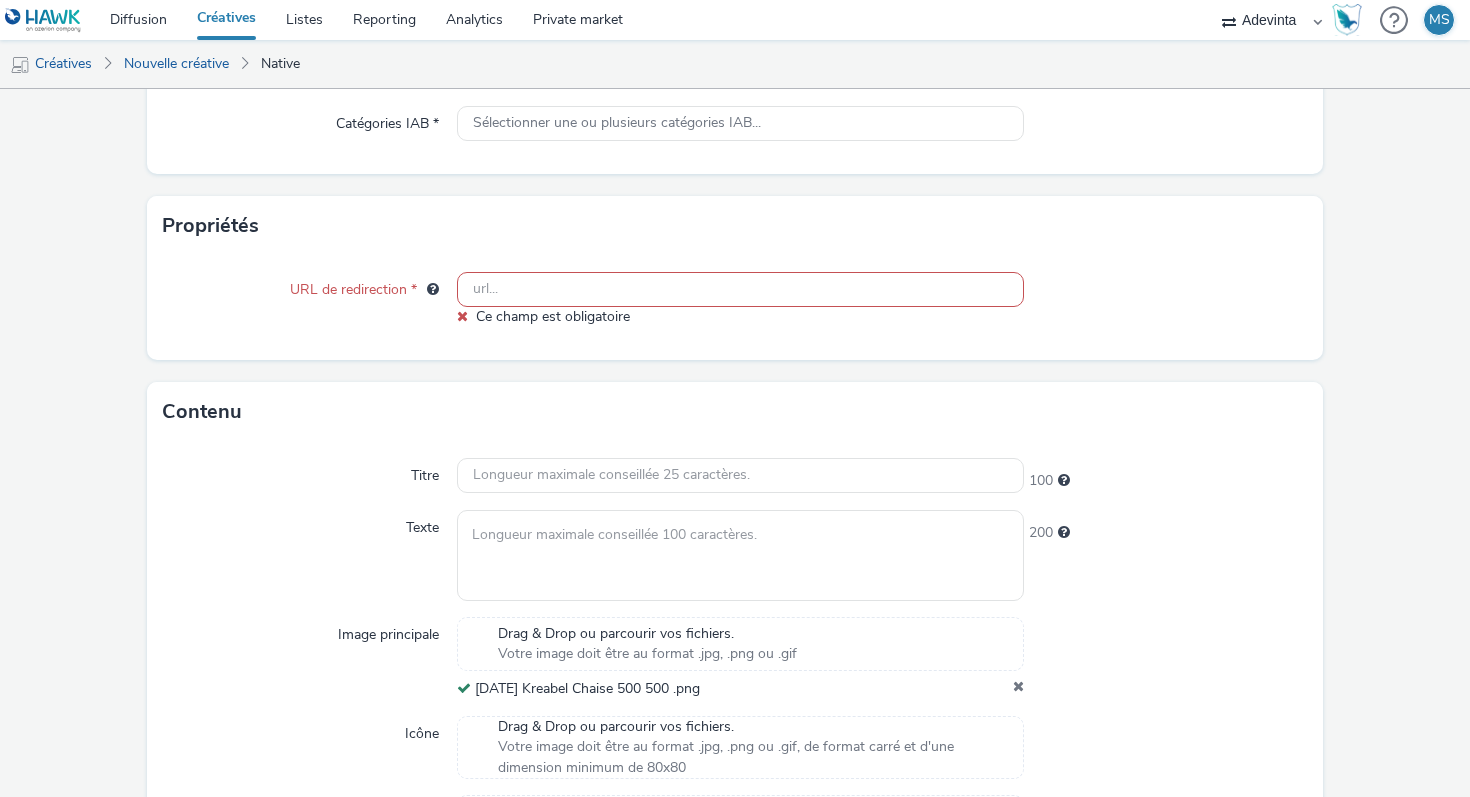 scroll, scrollTop: 0, scrollLeft: 0, axis: both 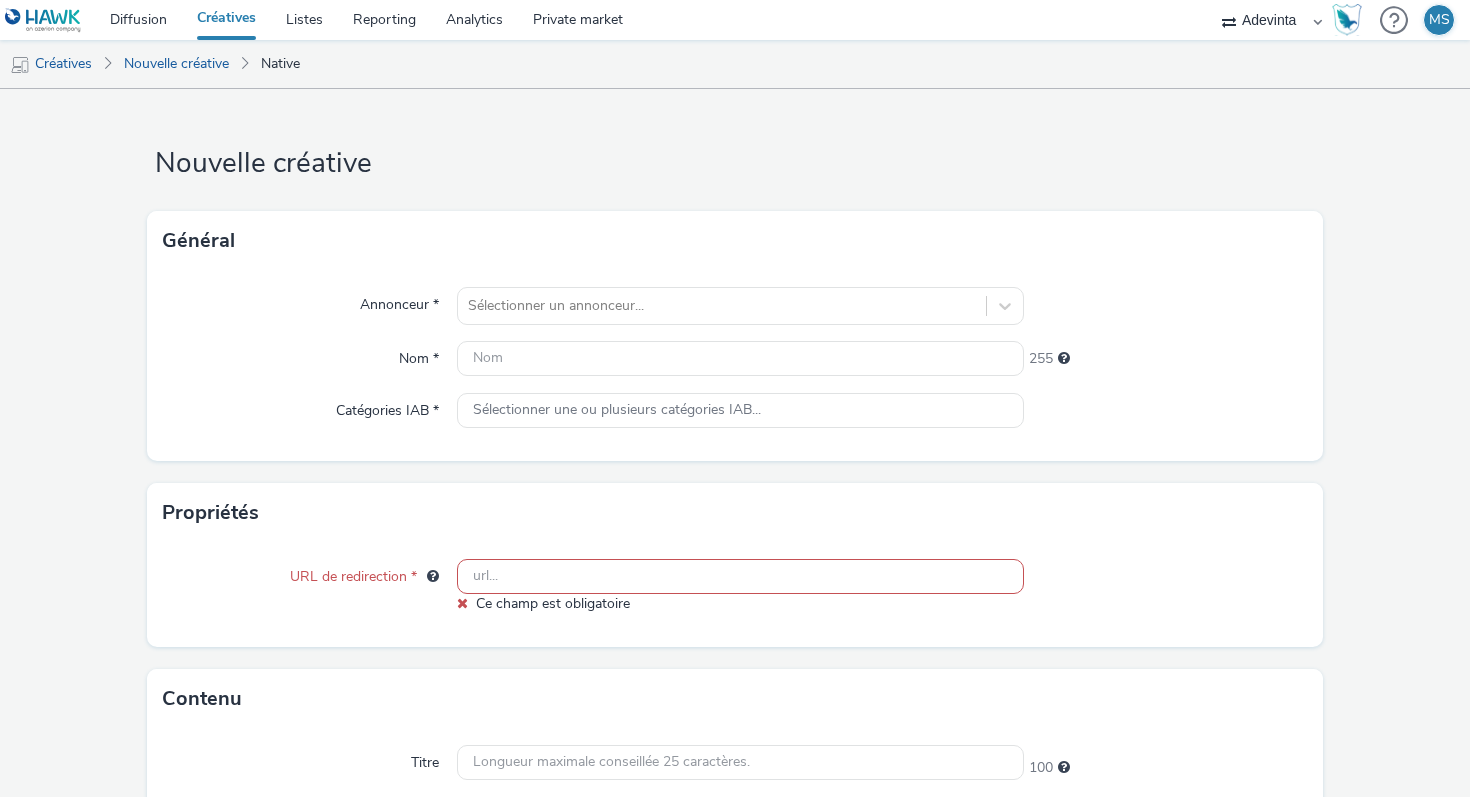 click on "Créatives" at bounding box center [226, 20] 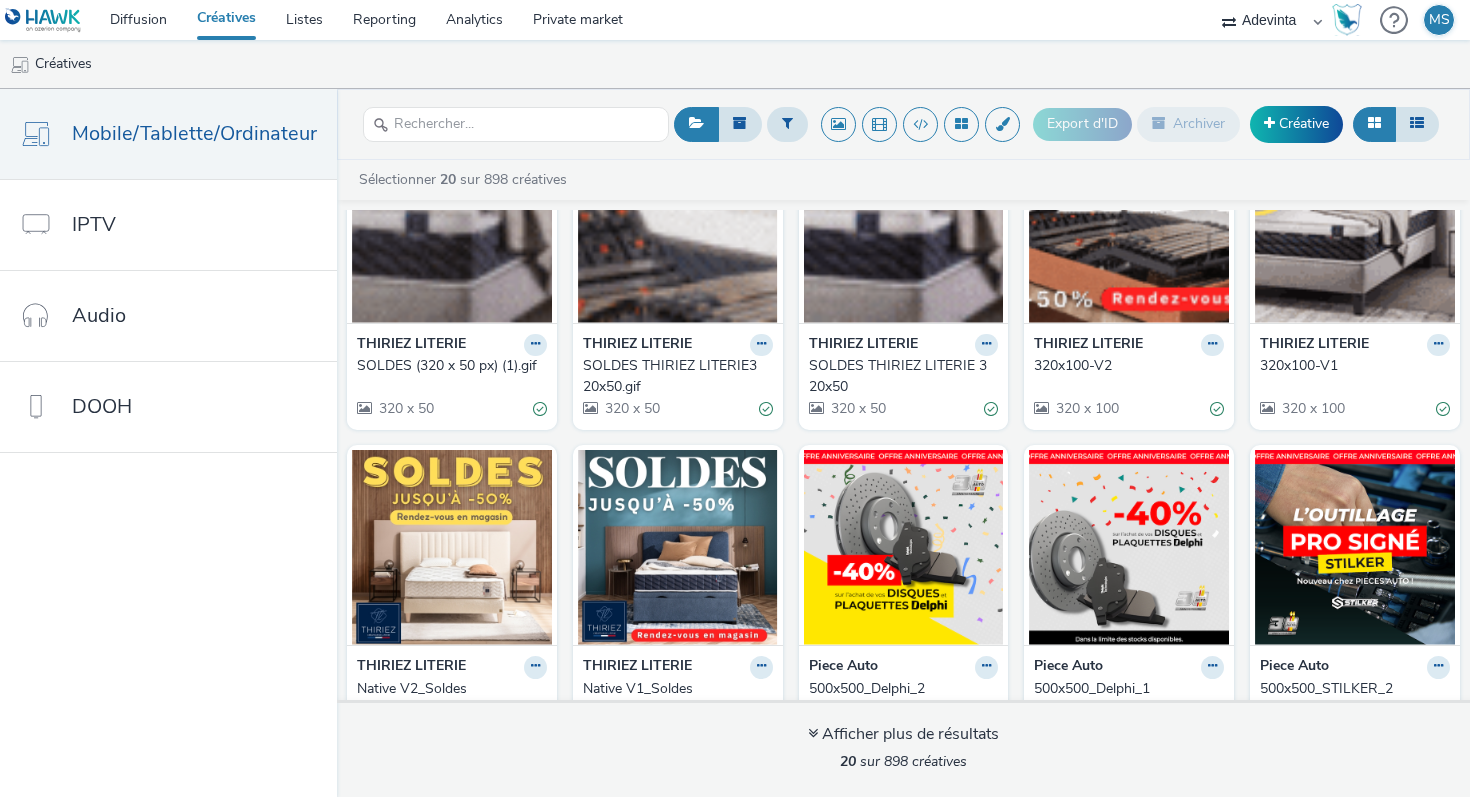 scroll, scrollTop: 782, scrollLeft: 0, axis: vertical 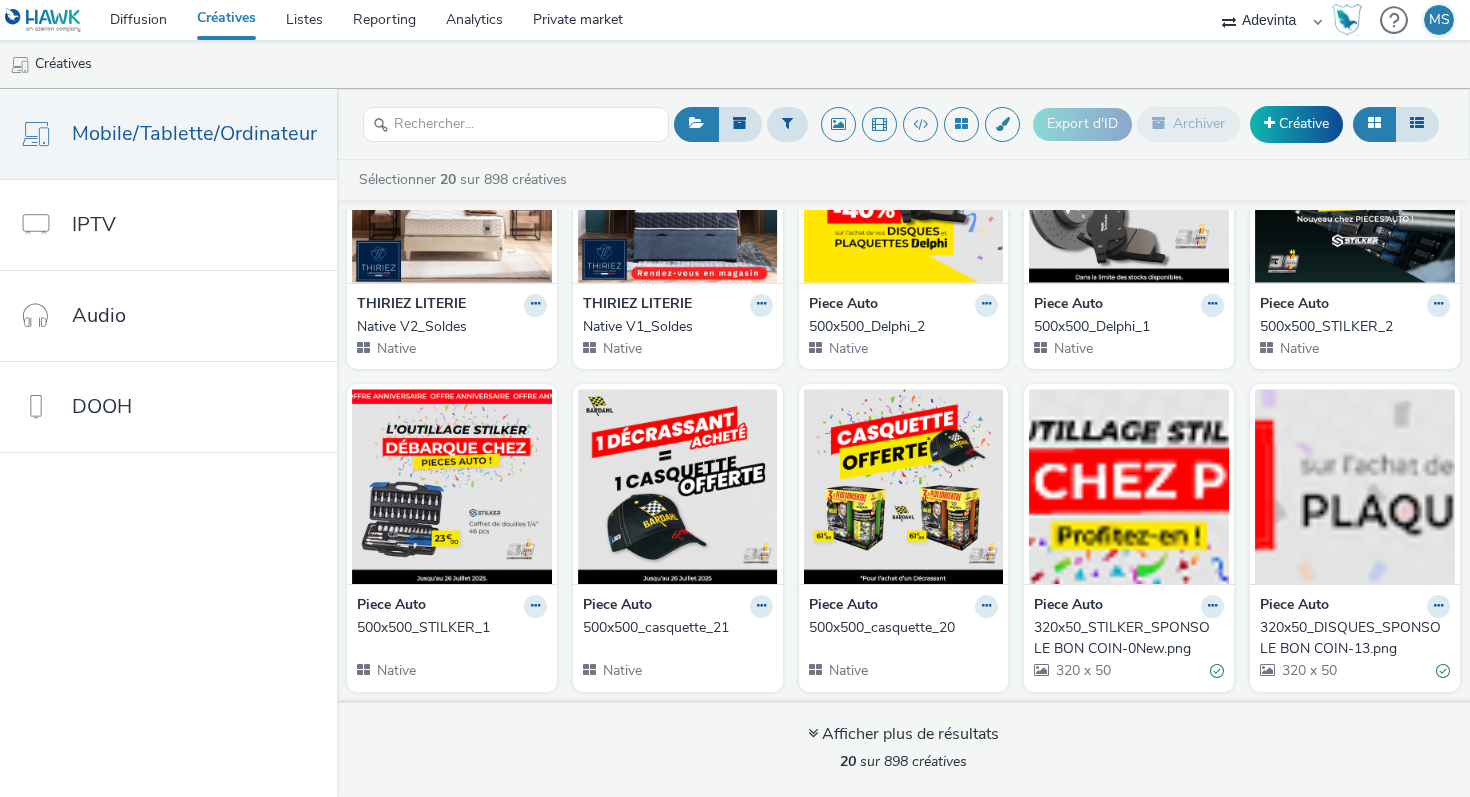 click on "Native" at bounding box center [904, 348] 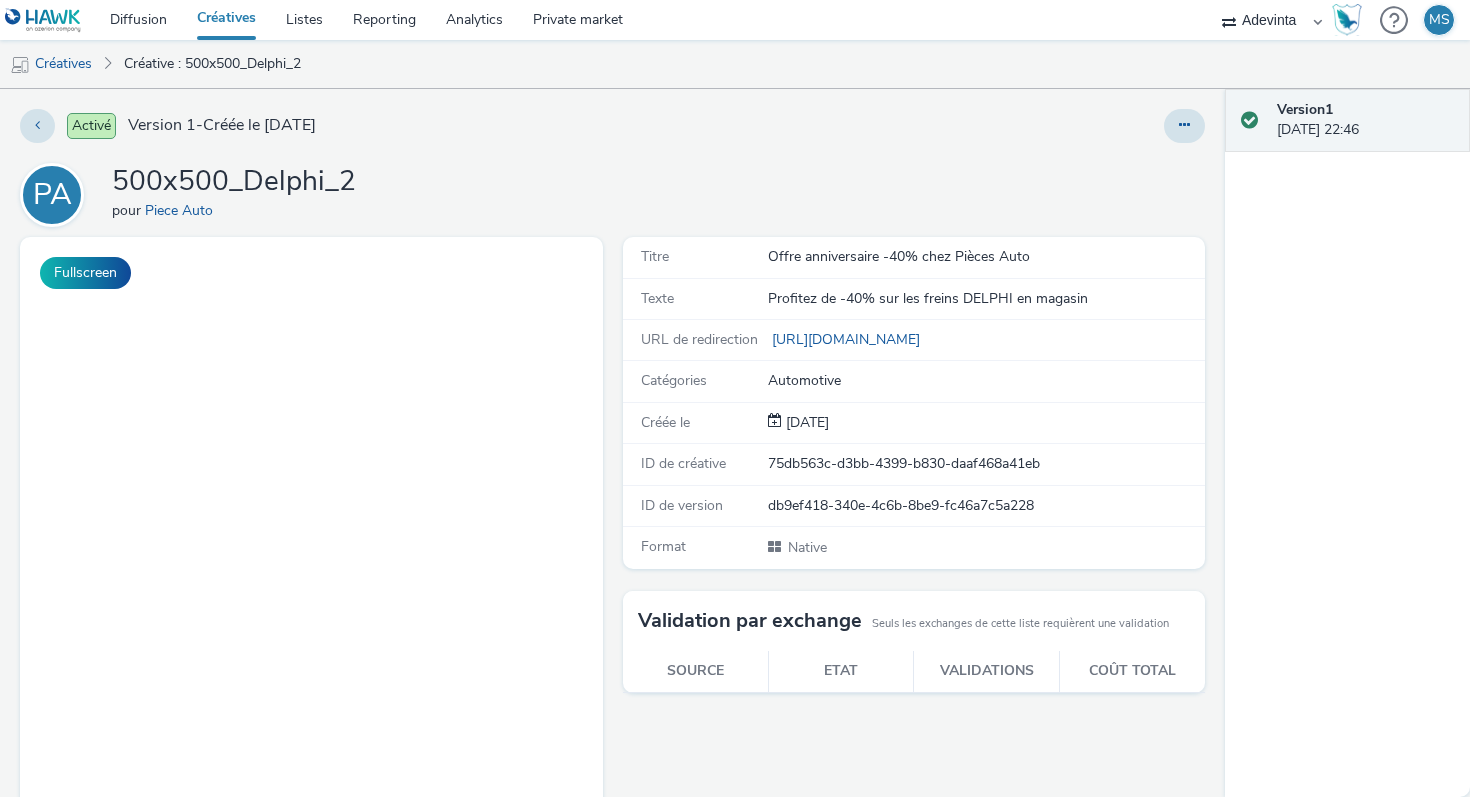scroll, scrollTop: 0, scrollLeft: 0, axis: both 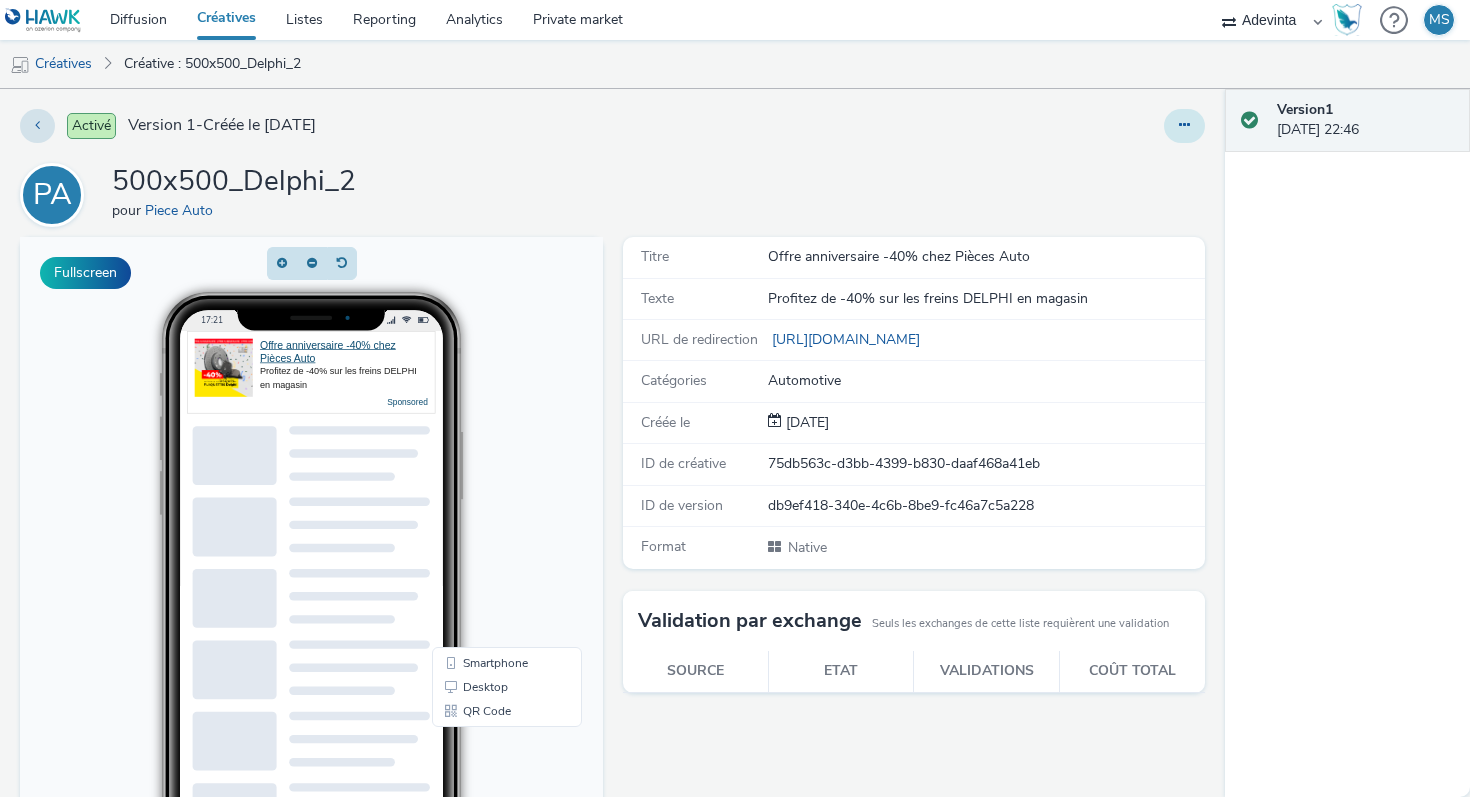 click at bounding box center (1184, 126) 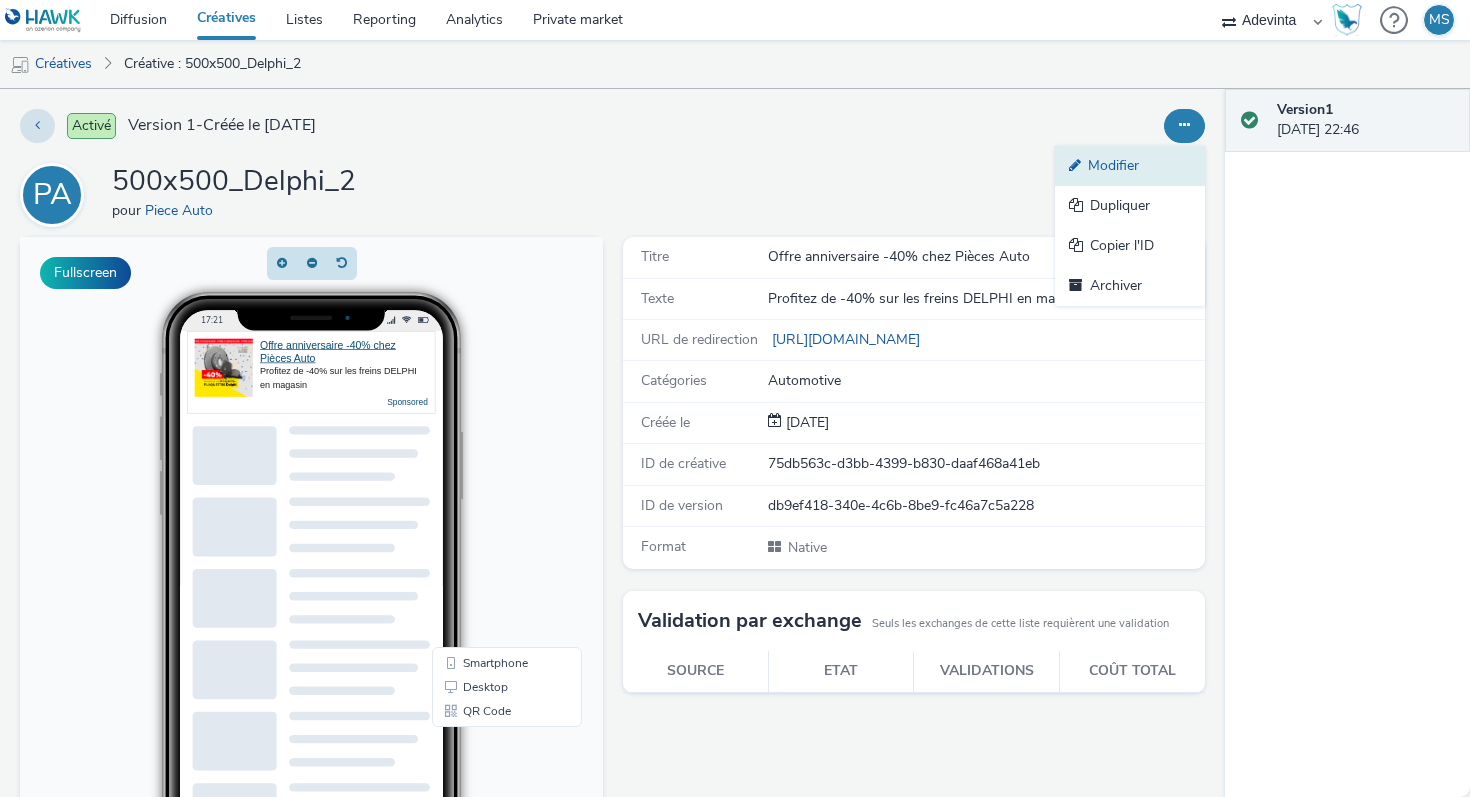 click on "Modifier" at bounding box center (1130, 166) 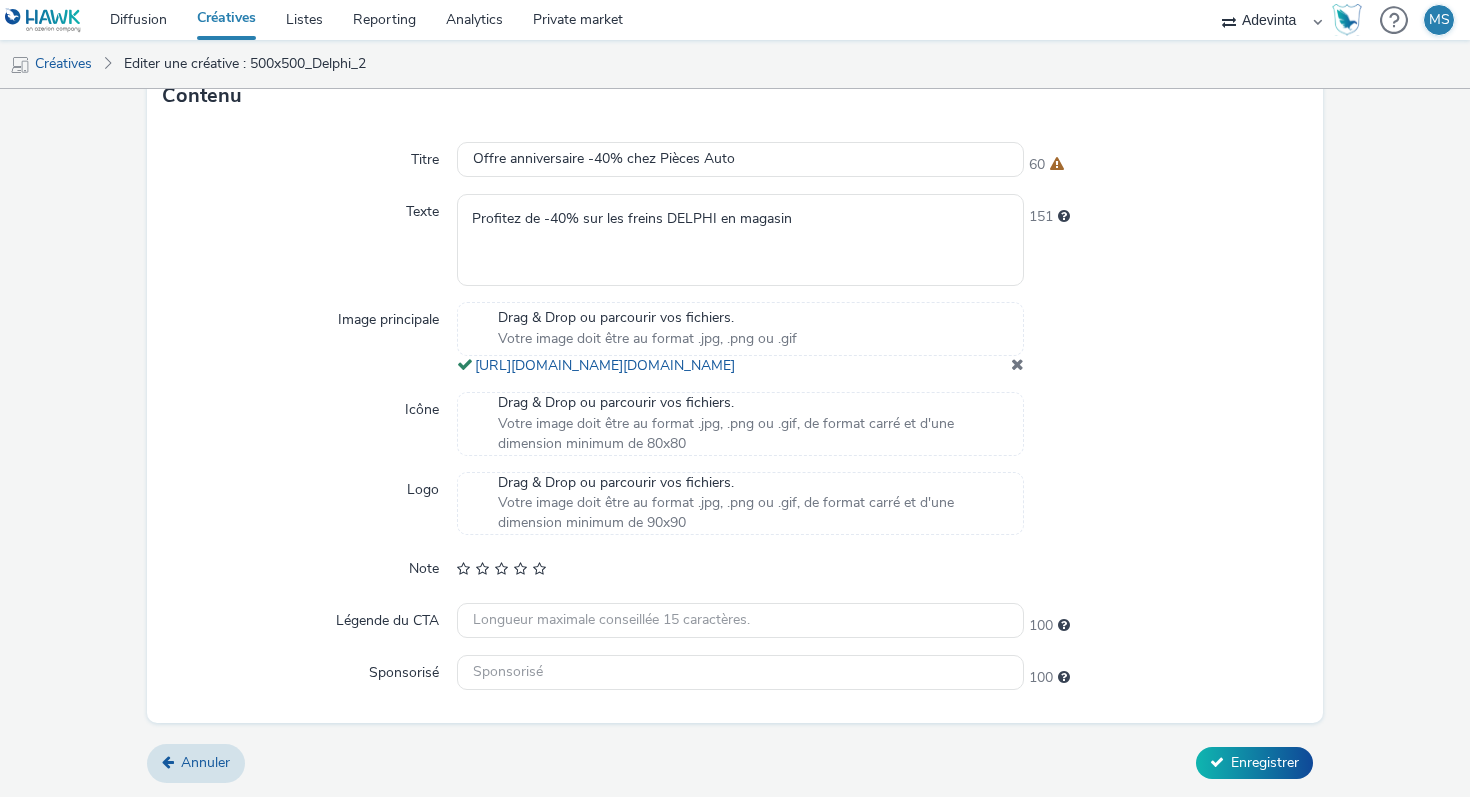 scroll, scrollTop: 0, scrollLeft: 0, axis: both 